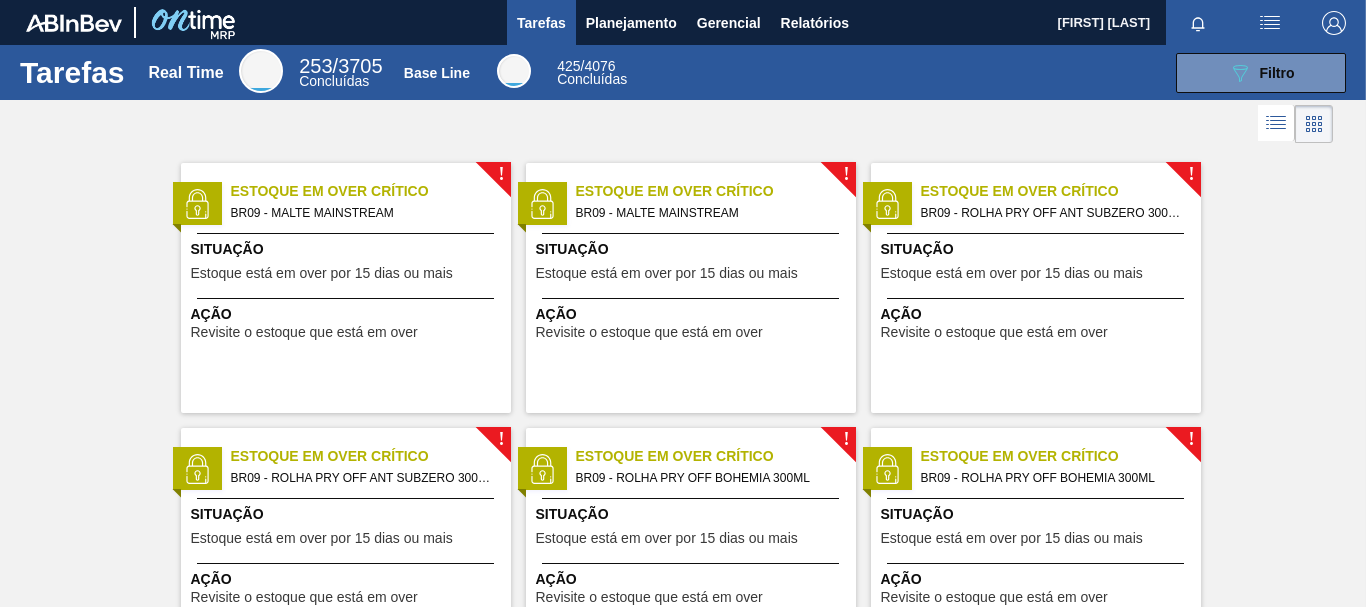 scroll, scrollTop: 0, scrollLeft: 0, axis: both 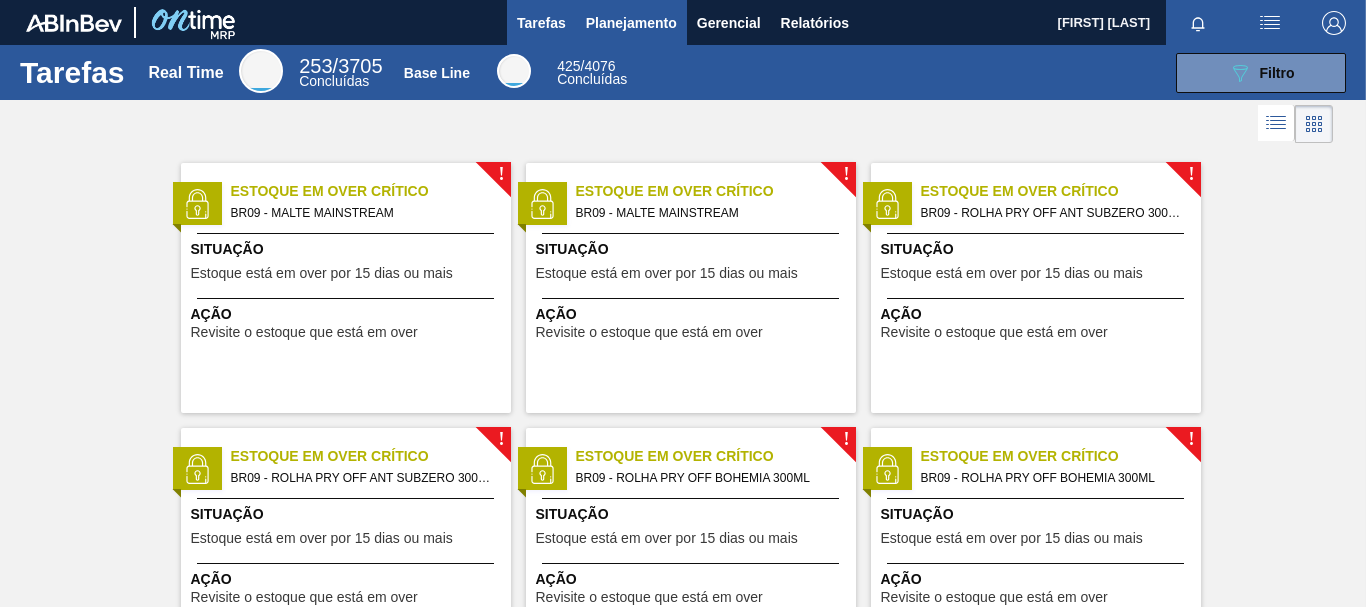 click on "Planejamento" at bounding box center (631, 22) 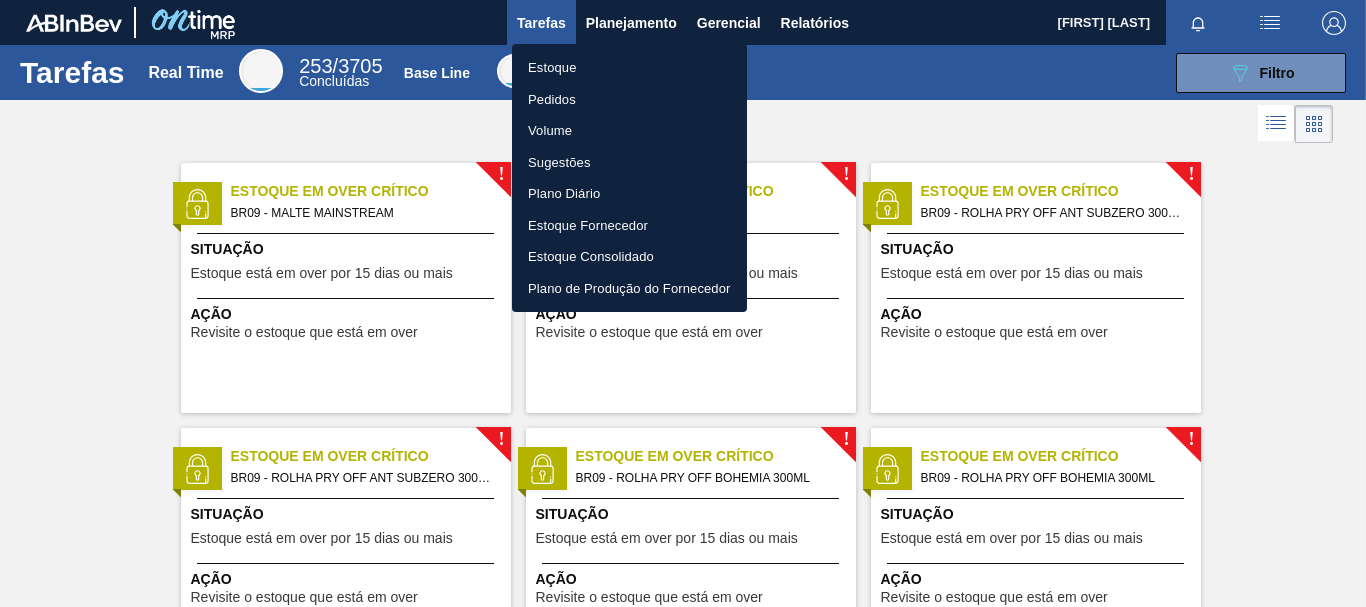 click on "Estoque" at bounding box center (629, 68) 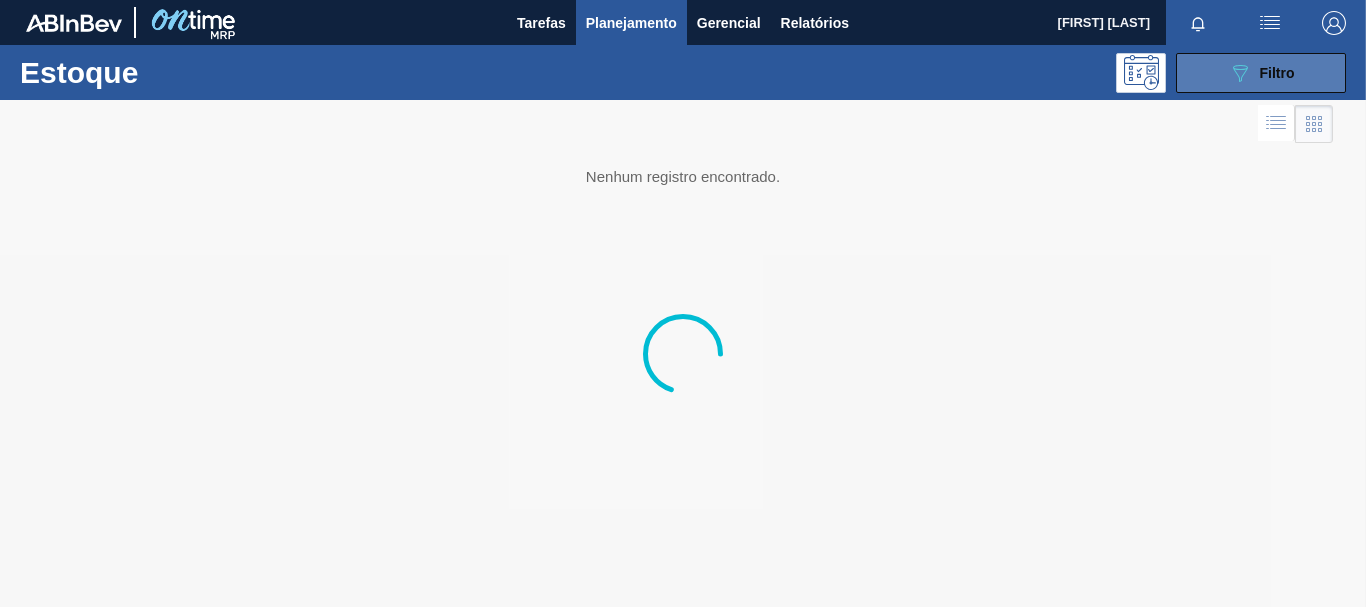 click on "089F7B8B-B2A5-4AFE-B5C0-19BA573D28AC Filtro" at bounding box center [1261, 73] 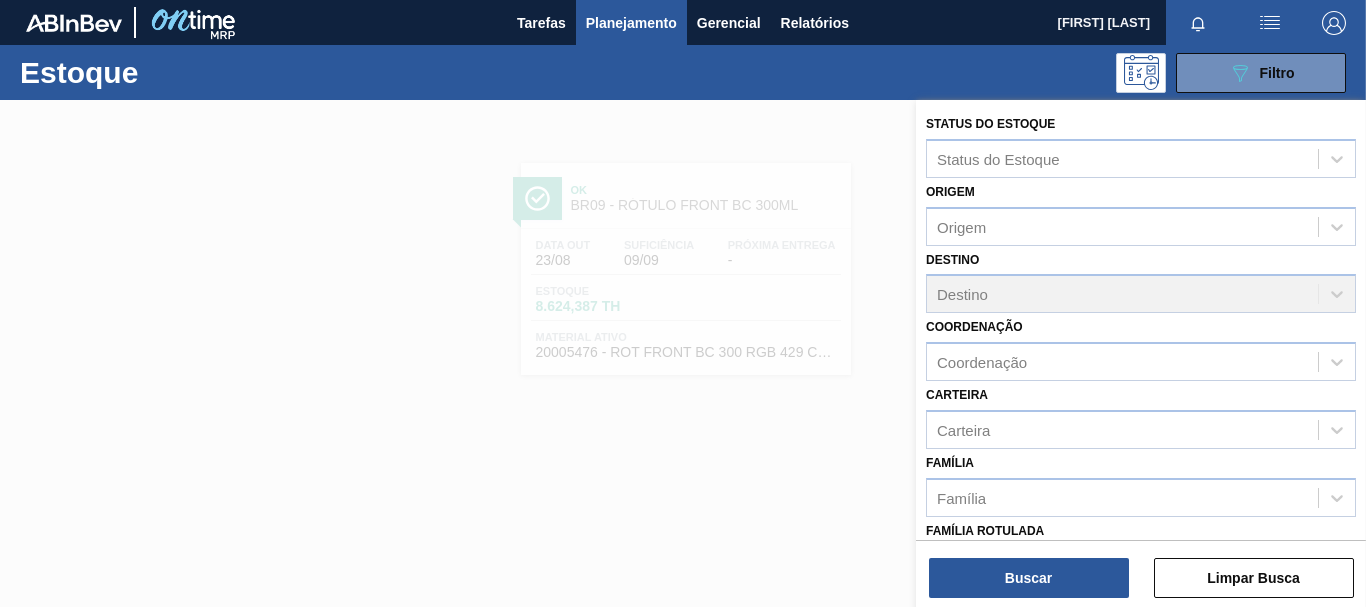scroll, scrollTop: 378, scrollLeft: 0, axis: vertical 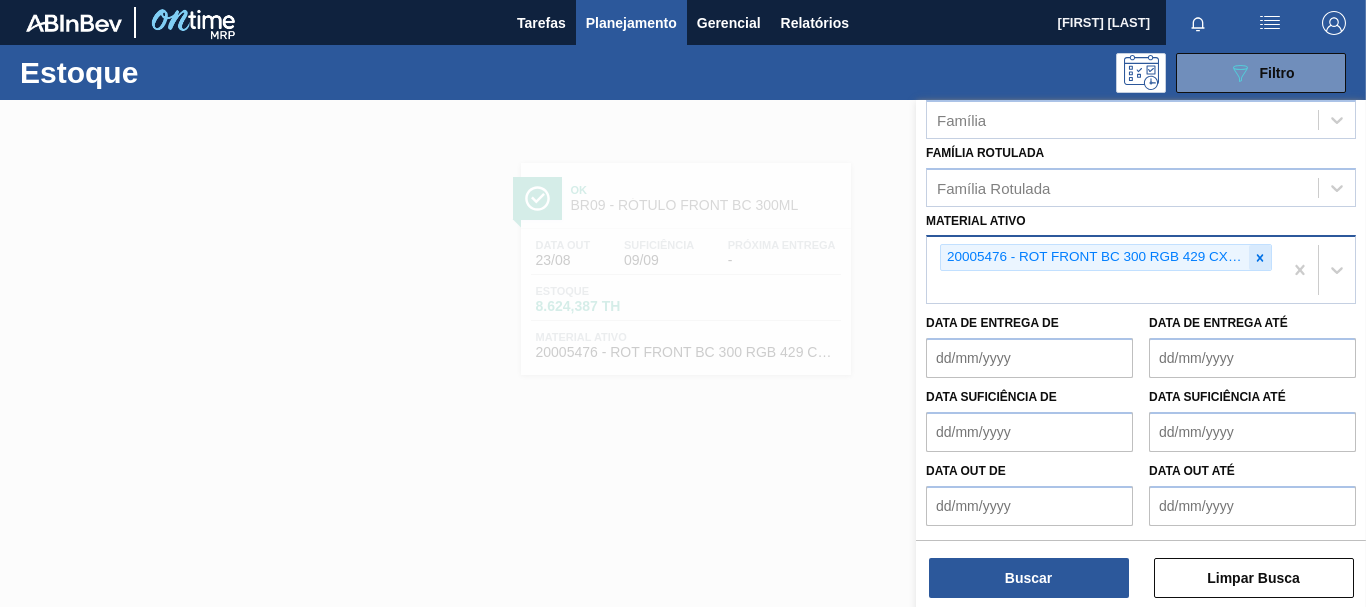 click 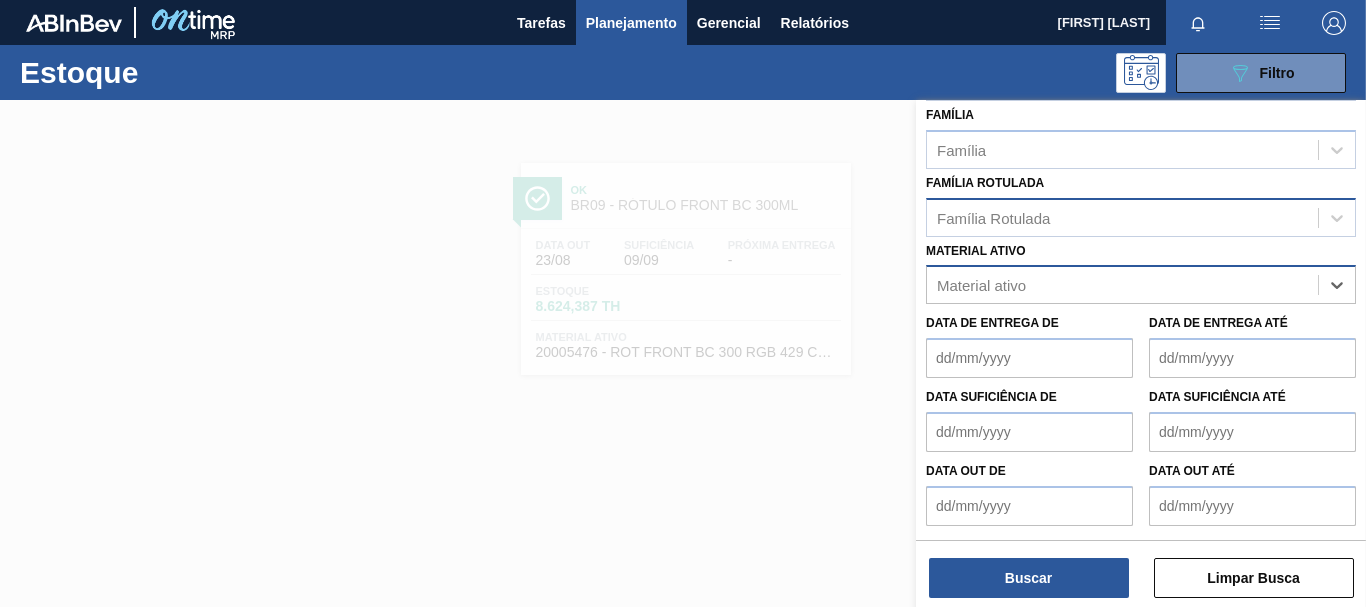 scroll, scrollTop: 348, scrollLeft: 0, axis: vertical 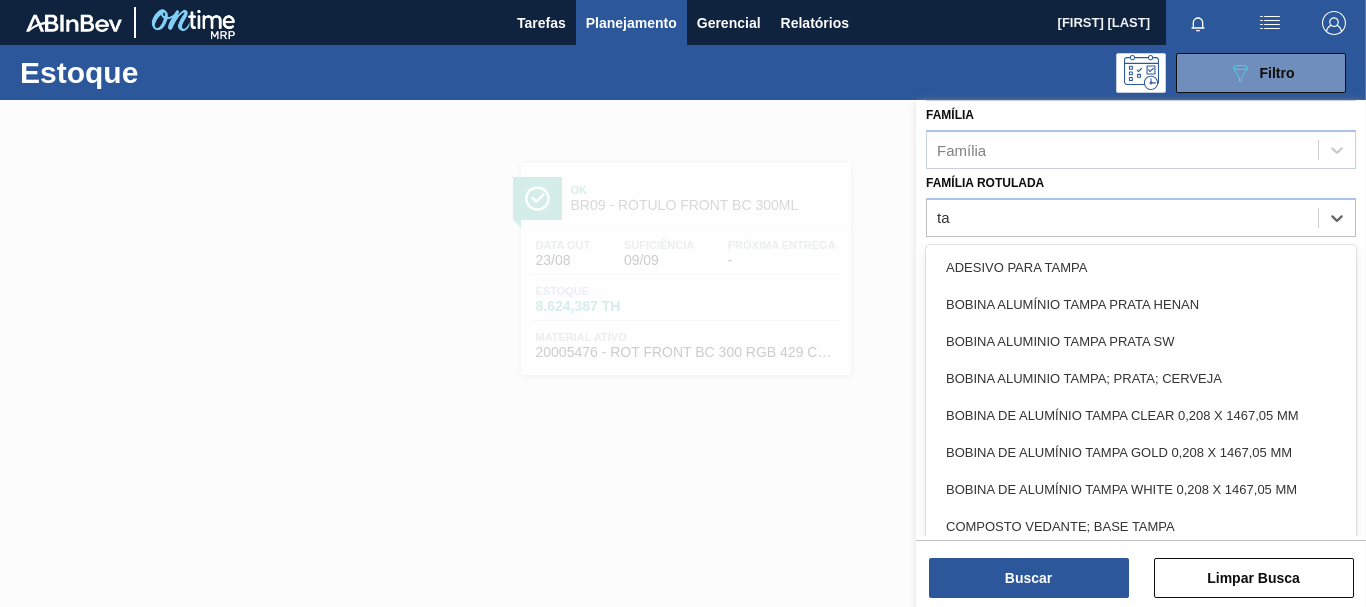 type on "t" 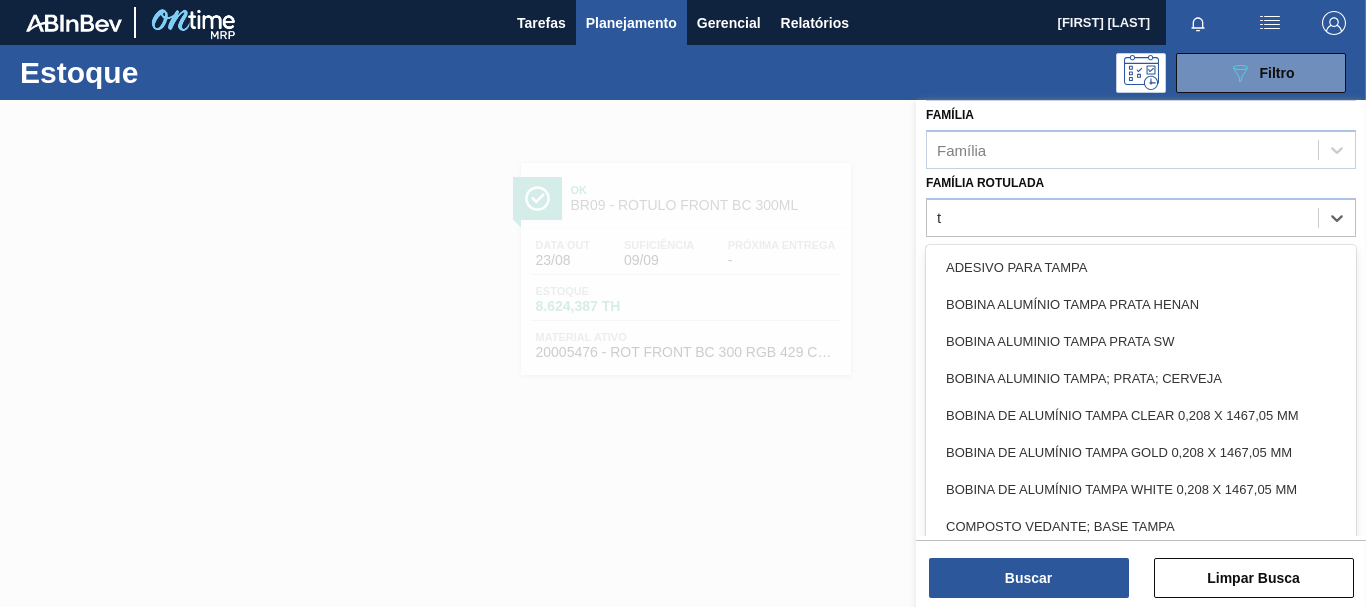 type 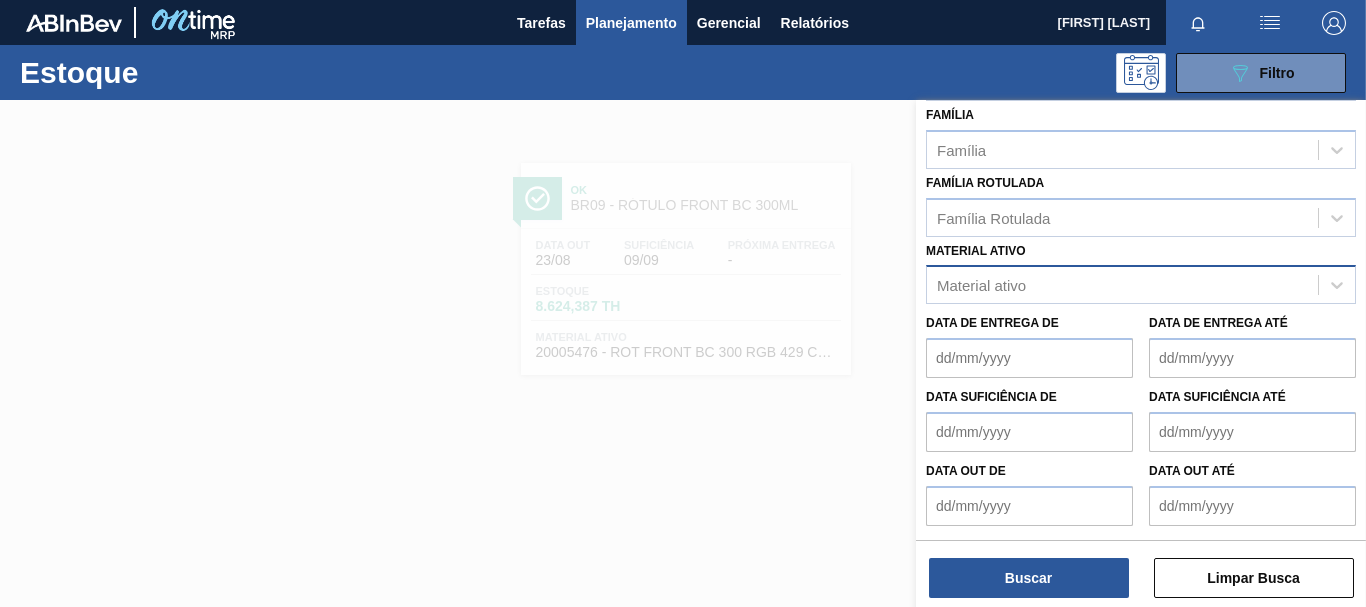 click at bounding box center (683, 403) 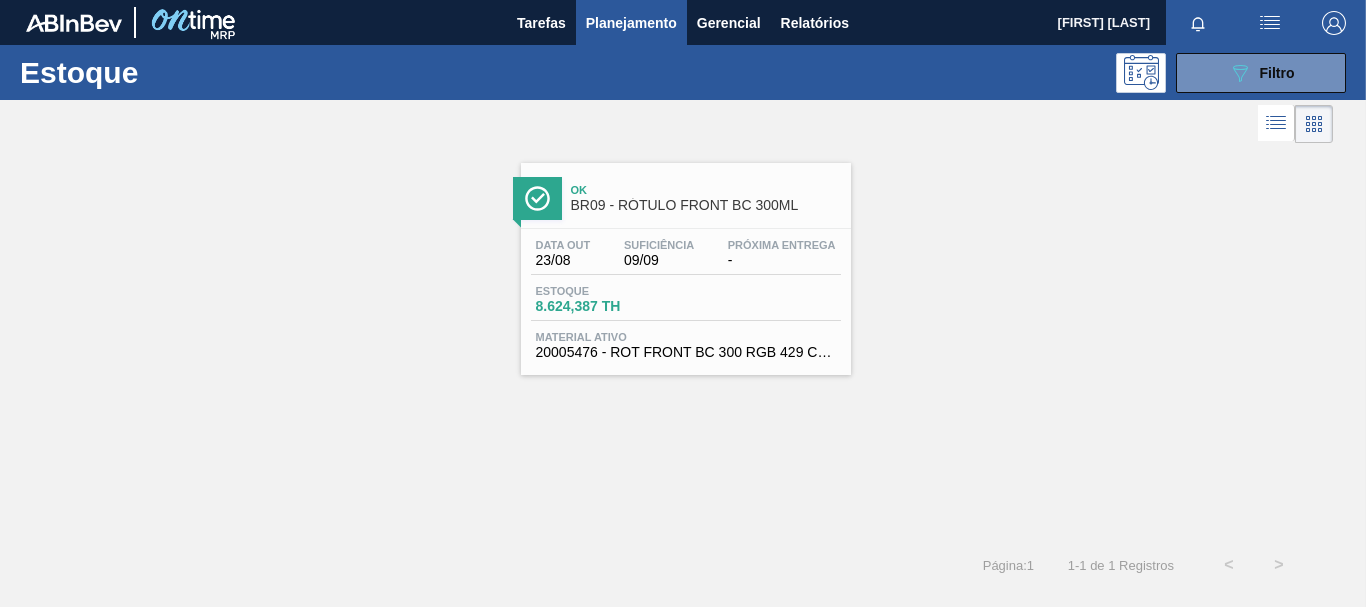 click on "Planejamento" at bounding box center (631, 23) 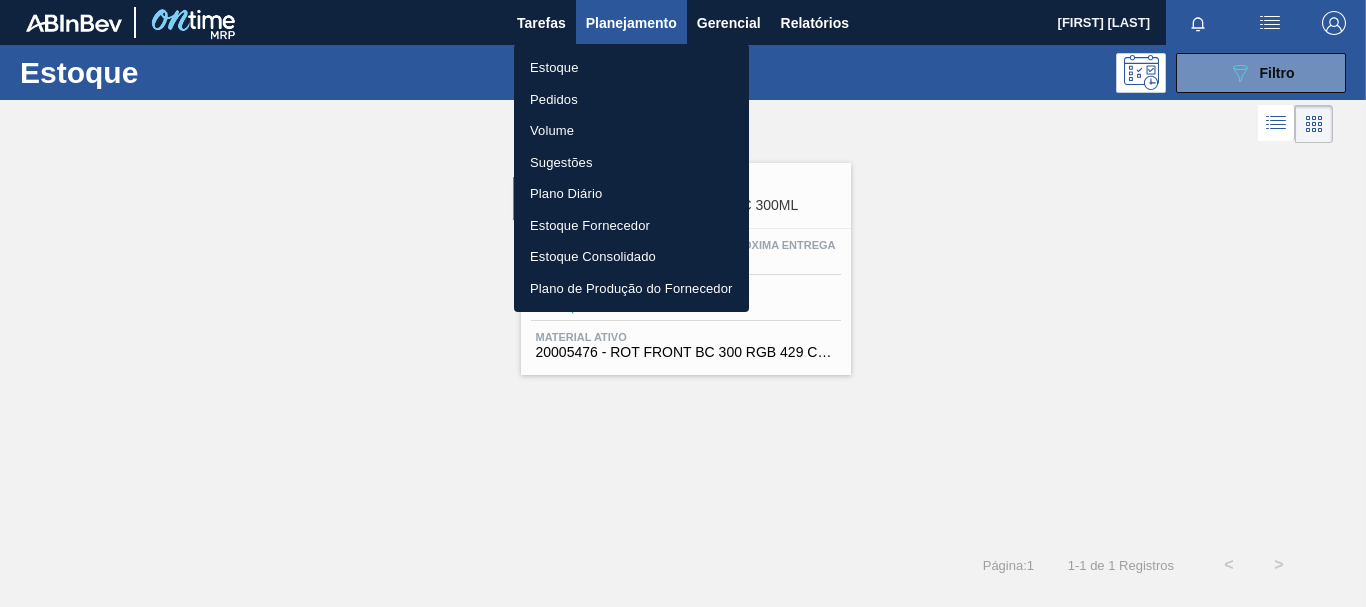 click at bounding box center (683, 303) 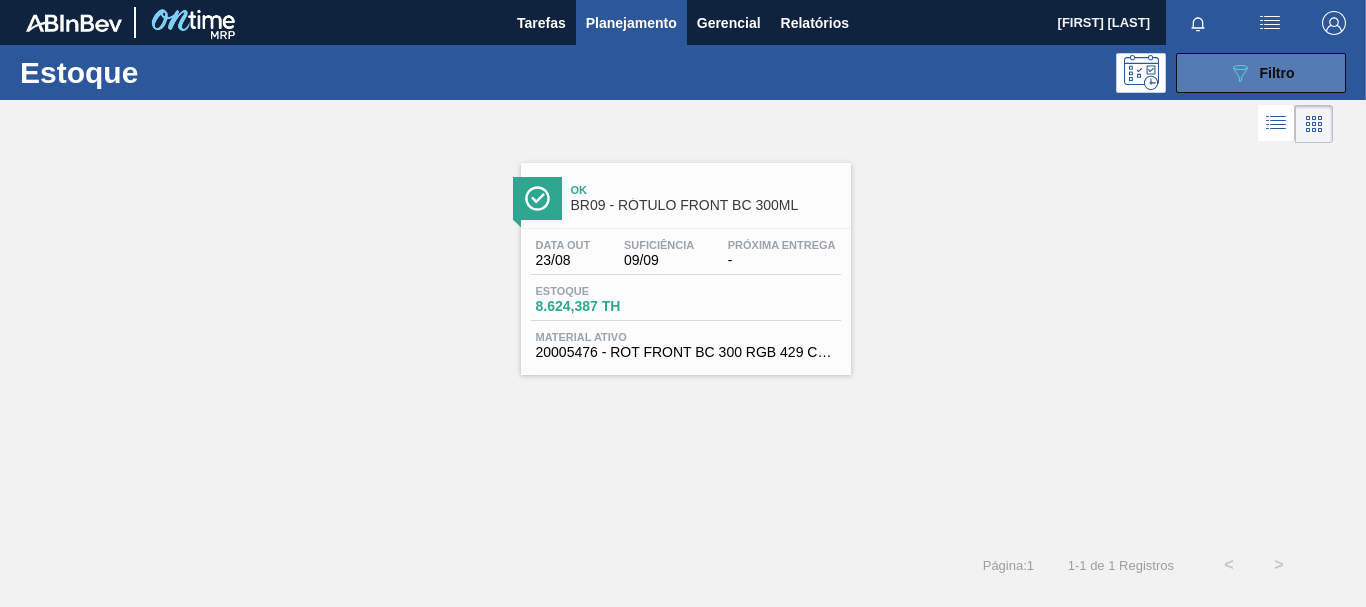 click on "Filtro" at bounding box center [1277, 73] 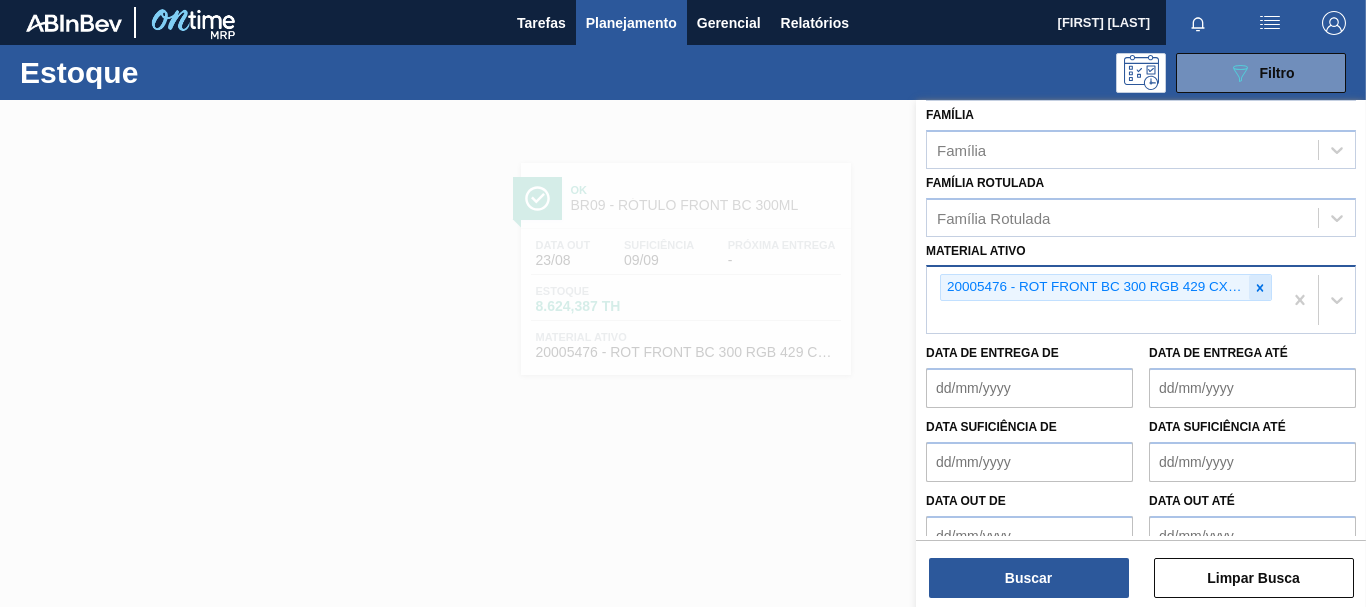 click 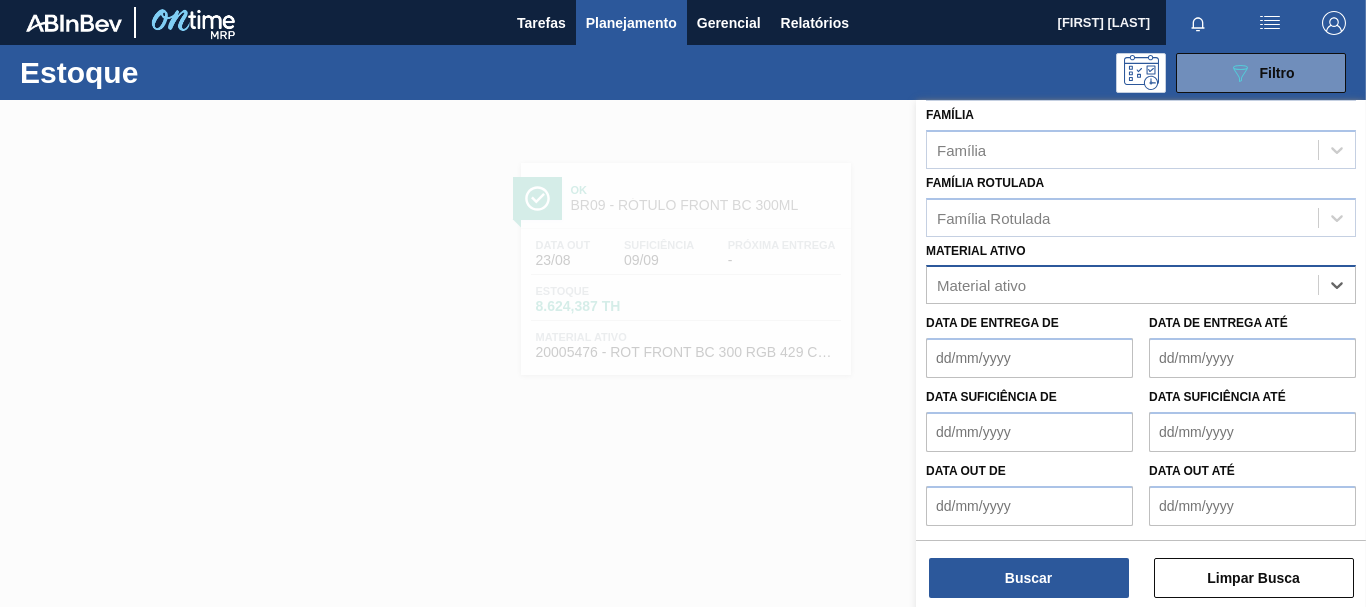 paste on "30003189" 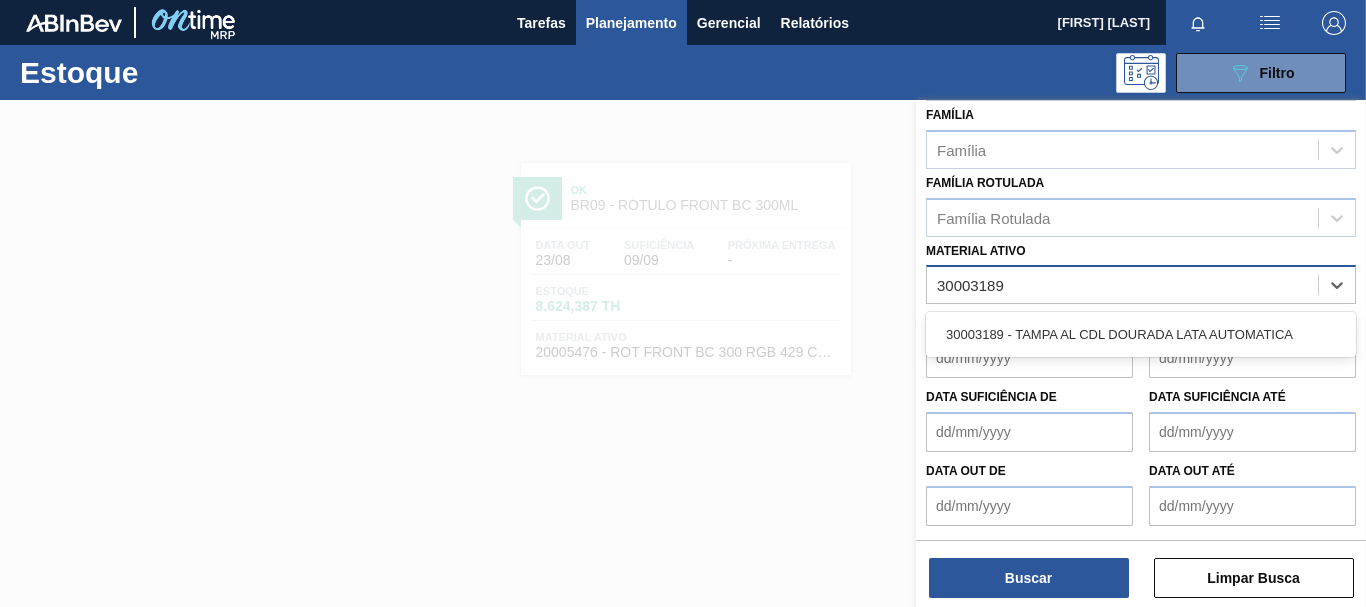 click on "30003189 - TAMPA AL CDL DOURADA LATA AUTOMATICA" at bounding box center (1141, 334) 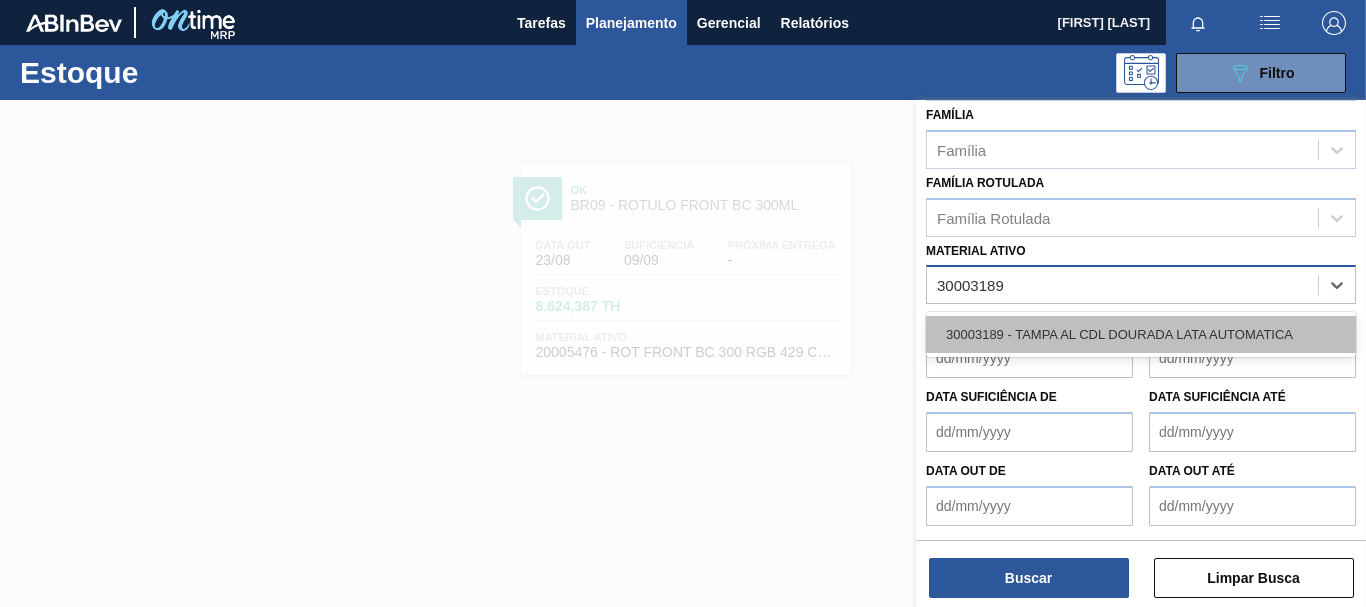 click on "30003189 - TAMPA AL CDL DOURADA LATA AUTOMATICA" at bounding box center [1141, 334] 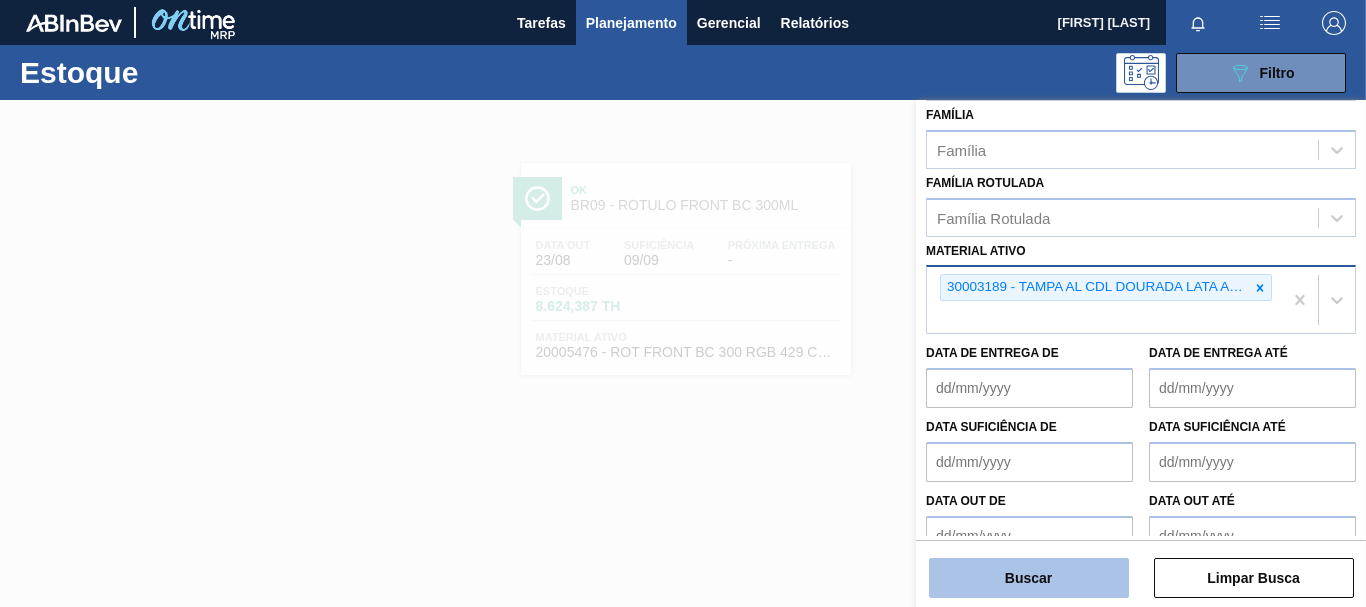 click on "Buscar" at bounding box center [1029, 578] 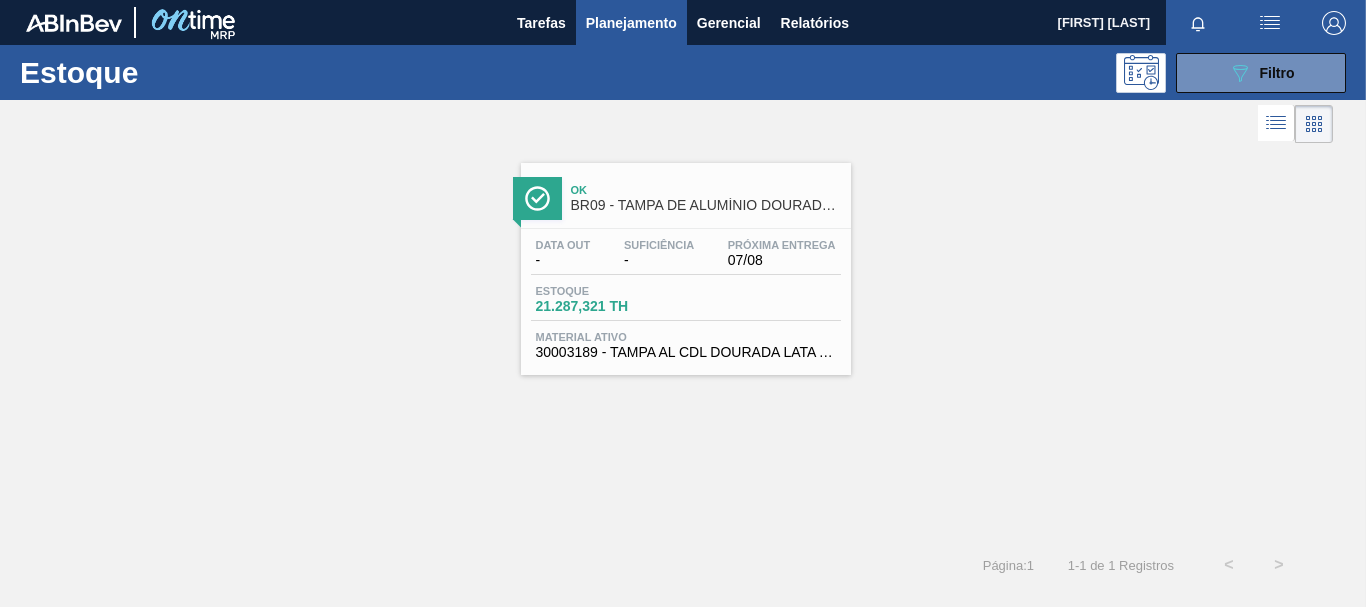 click on "Estoque [NUMBER] TH" at bounding box center [686, 303] 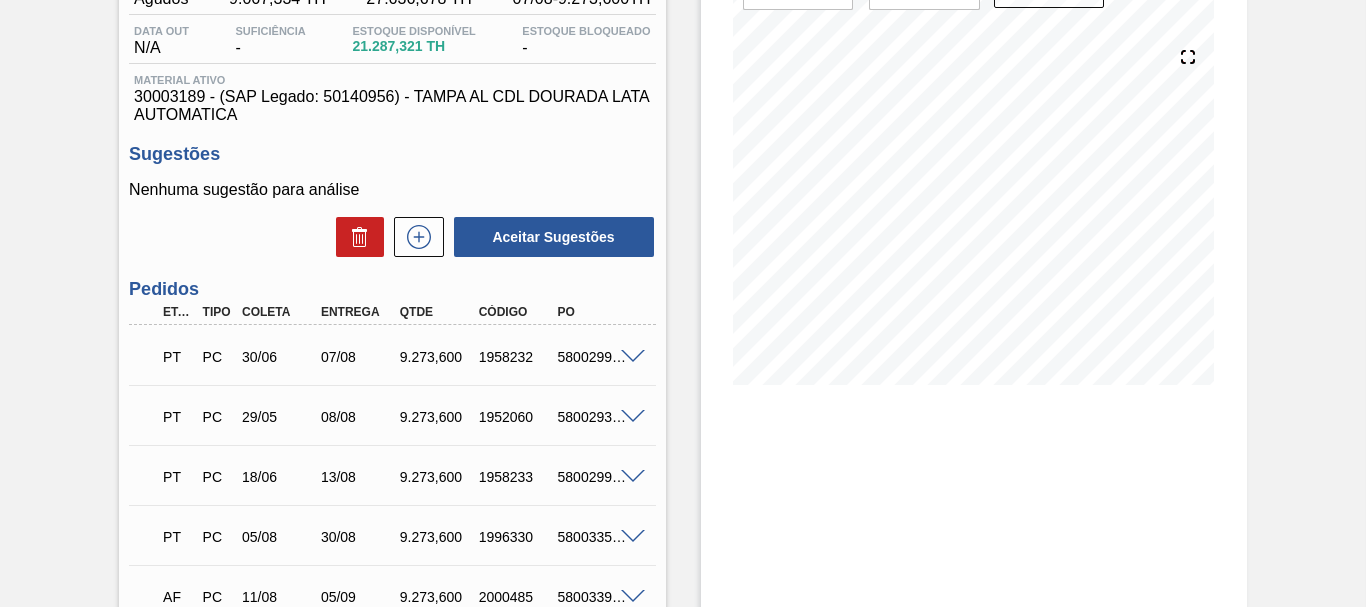 scroll, scrollTop: 300, scrollLeft: 0, axis: vertical 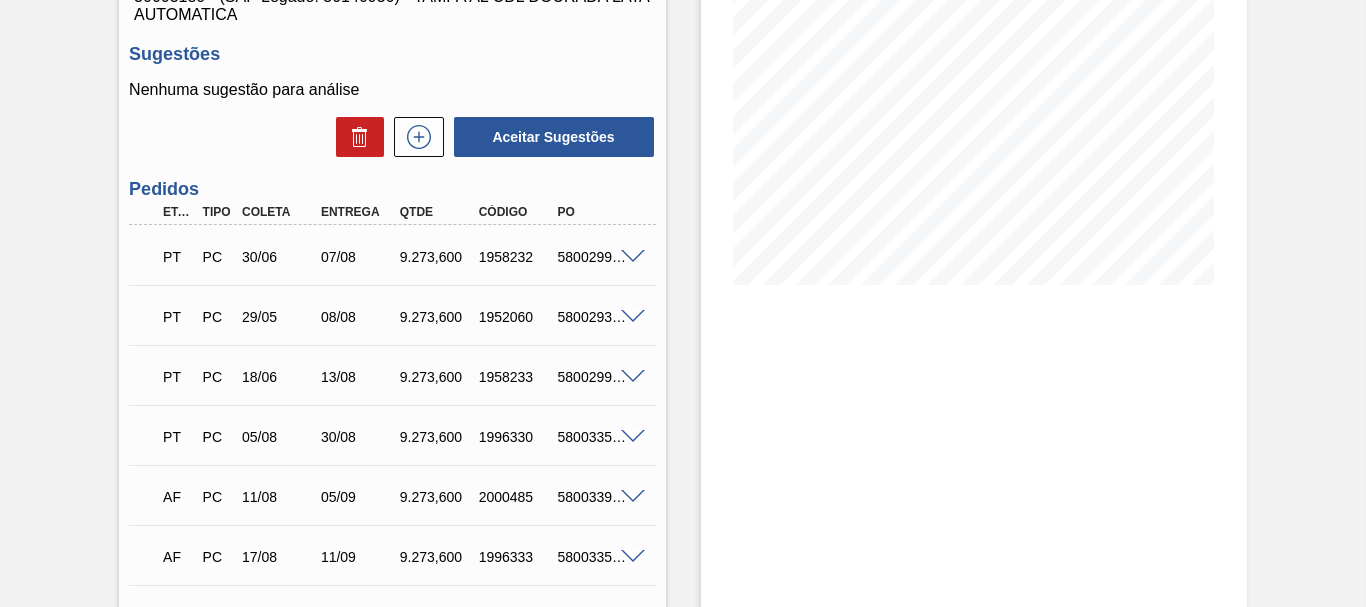 click on "PT   PC [DATE] [DATE] [PRICE] [NUMBER] [NUMBER]" at bounding box center [392, 255] 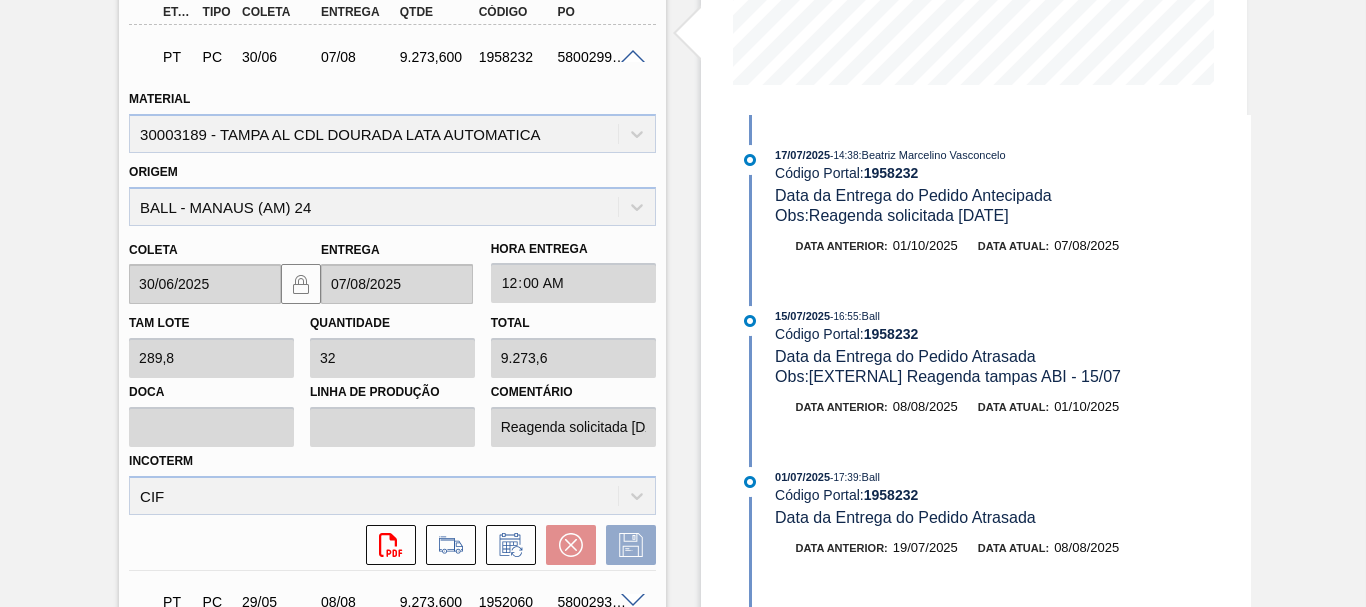 scroll, scrollTop: 600, scrollLeft: 0, axis: vertical 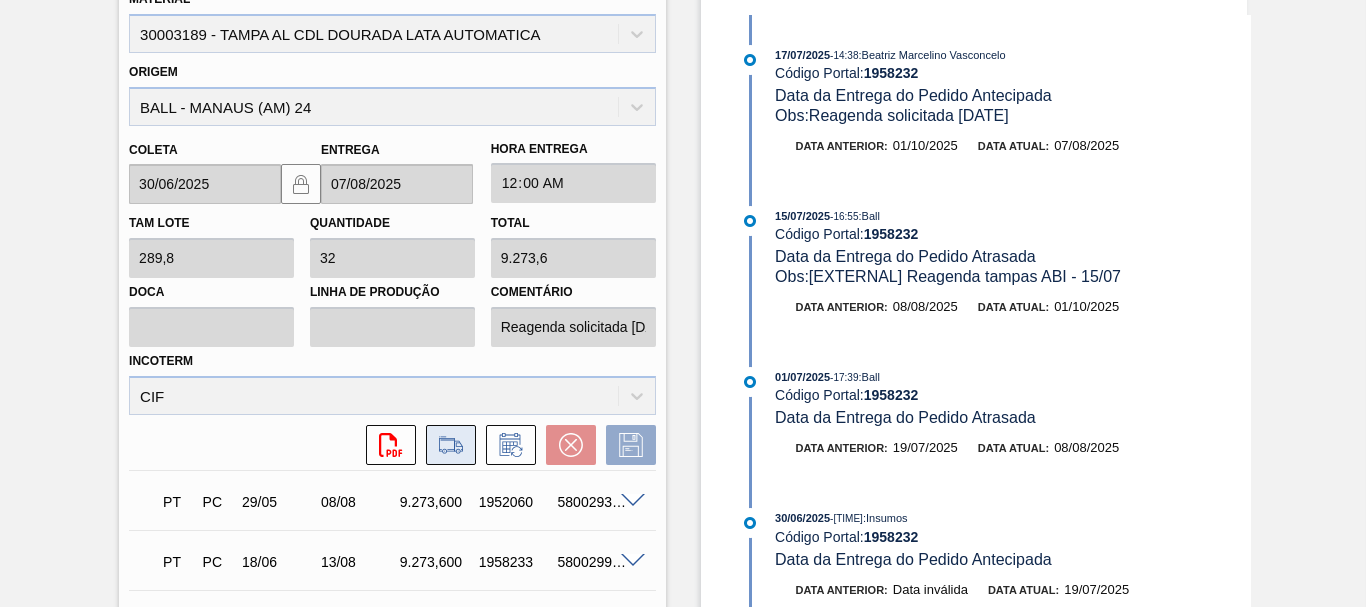click 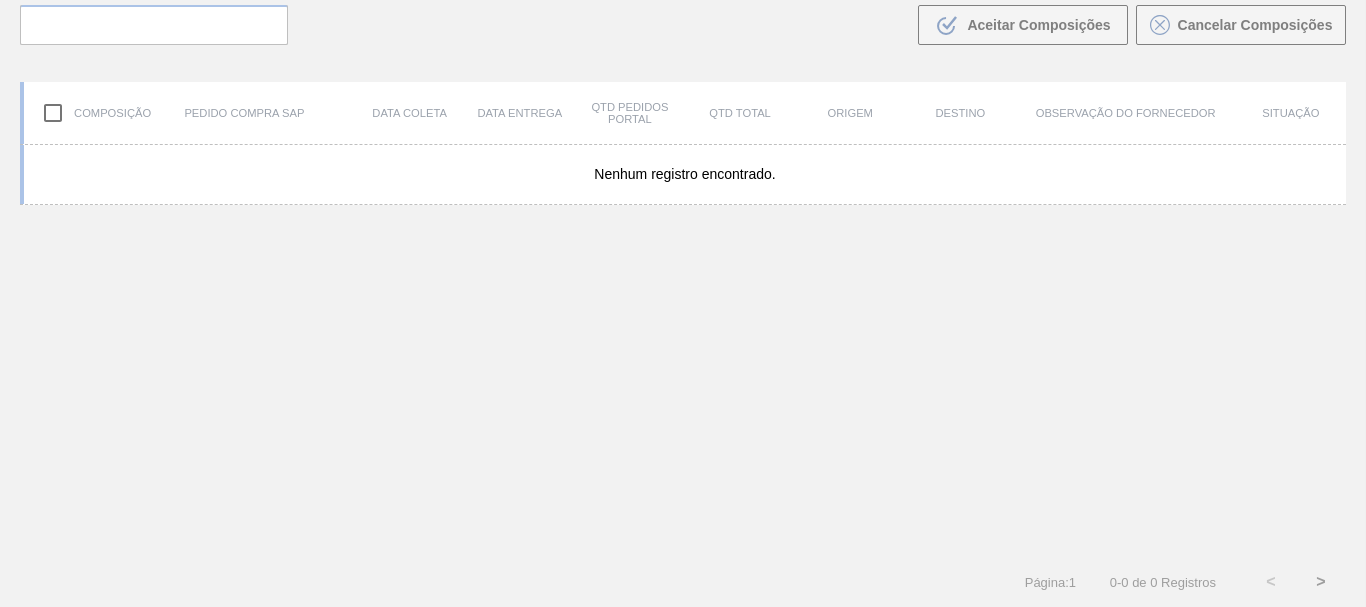 scroll, scrollTop: 144, scrollLeft: 0, axis: vertical 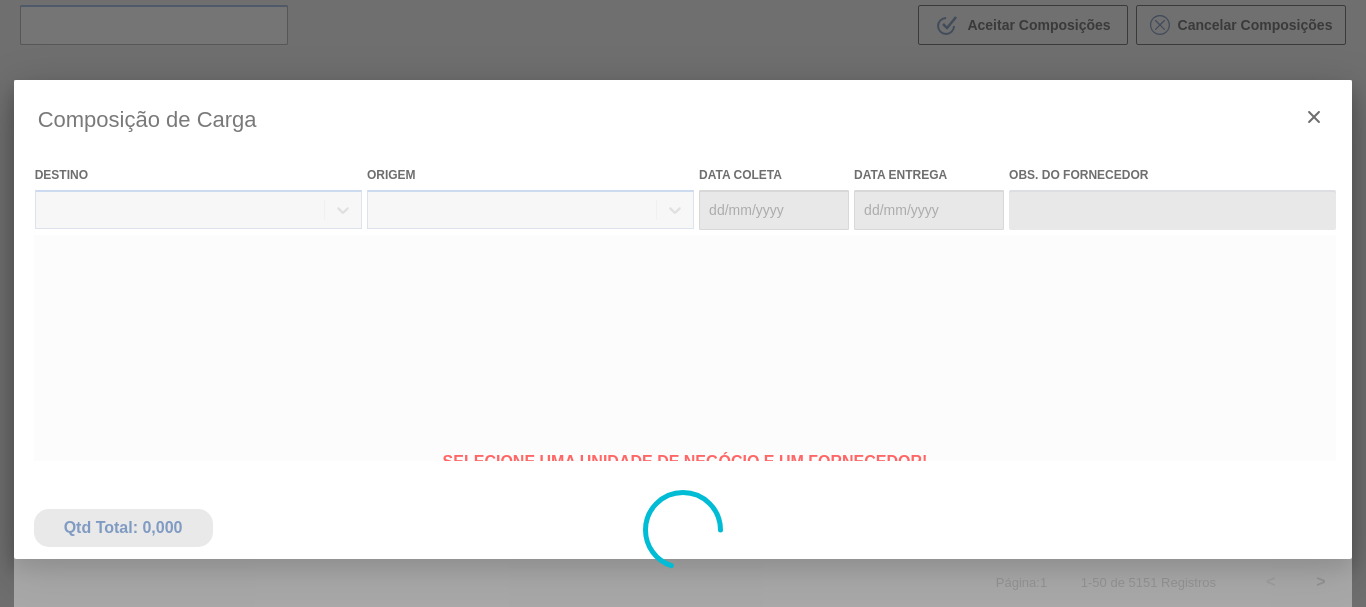 type on "30/06/2025" 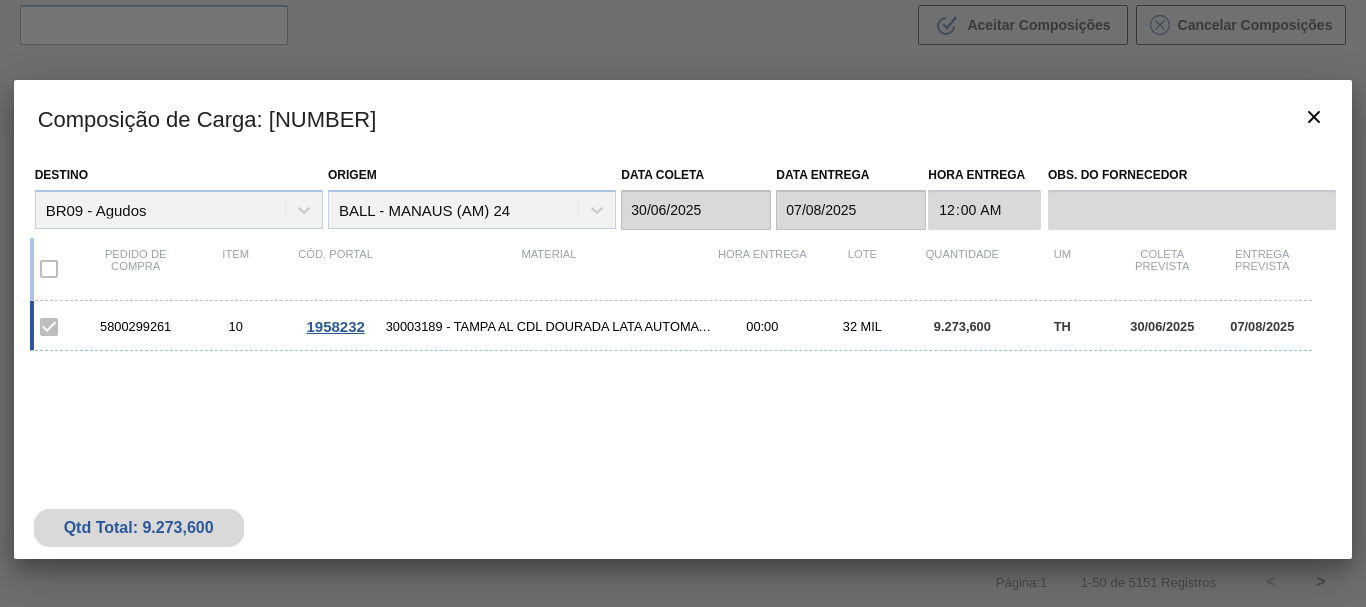 click on "1958232" at bounding box center (335, 326) 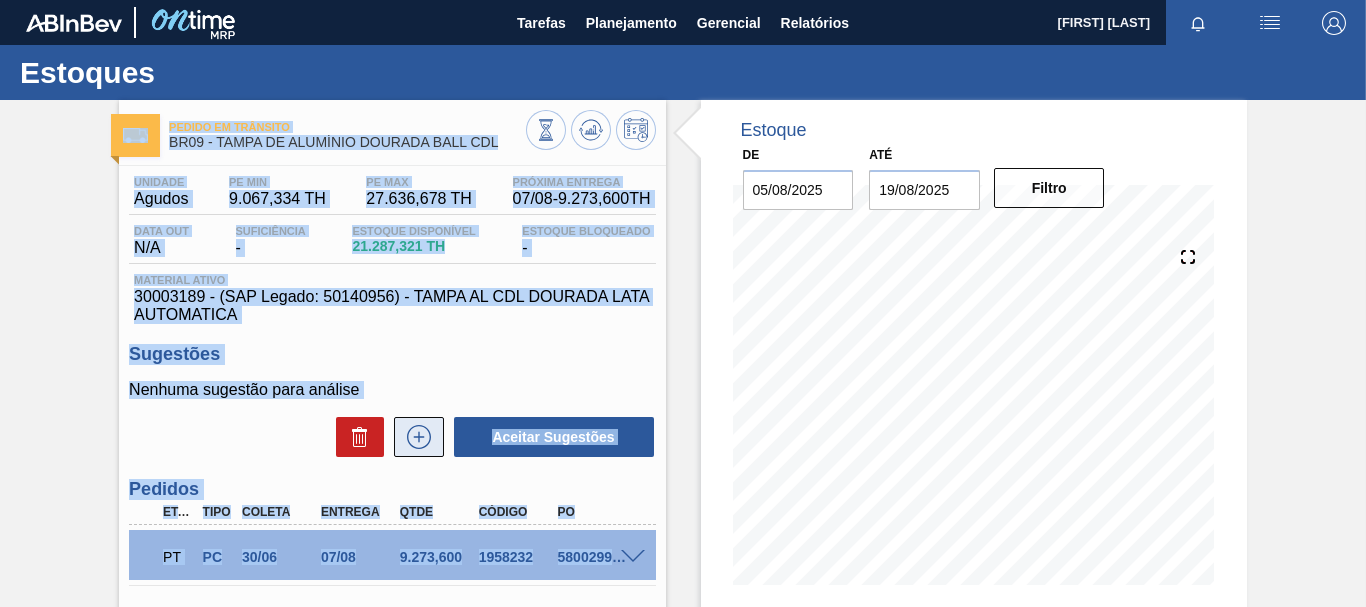 scroll, scrollTop: 100, scrollLeft: 0, axis: vertical 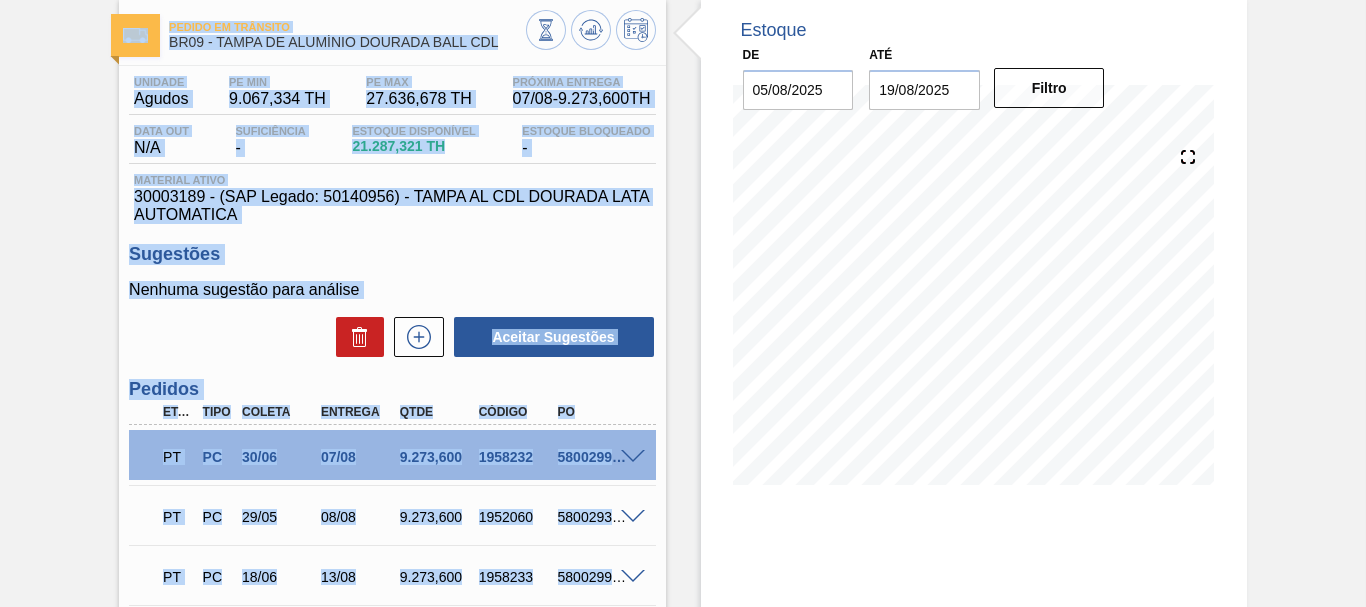 click on "PT   PC 29/05 08/08 9.273,600 1952060 5800293379" at bounding box center [386, 515] 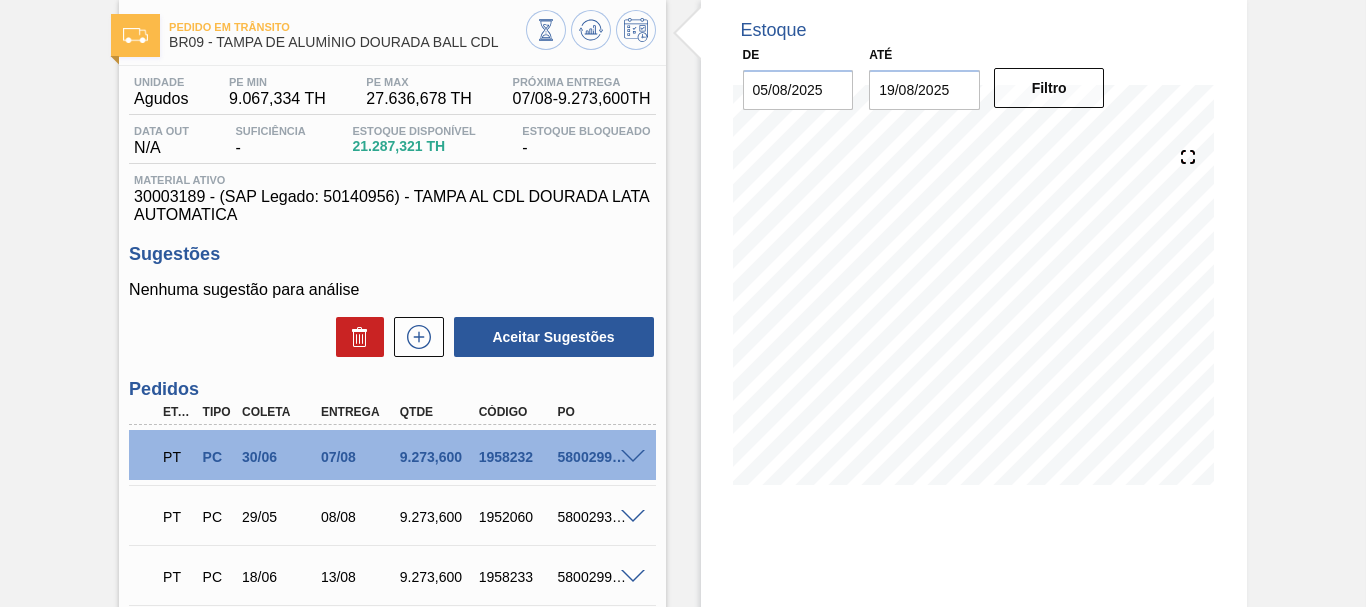 scroll, scrollTop: 0, scrollLeft: 0, axis: both 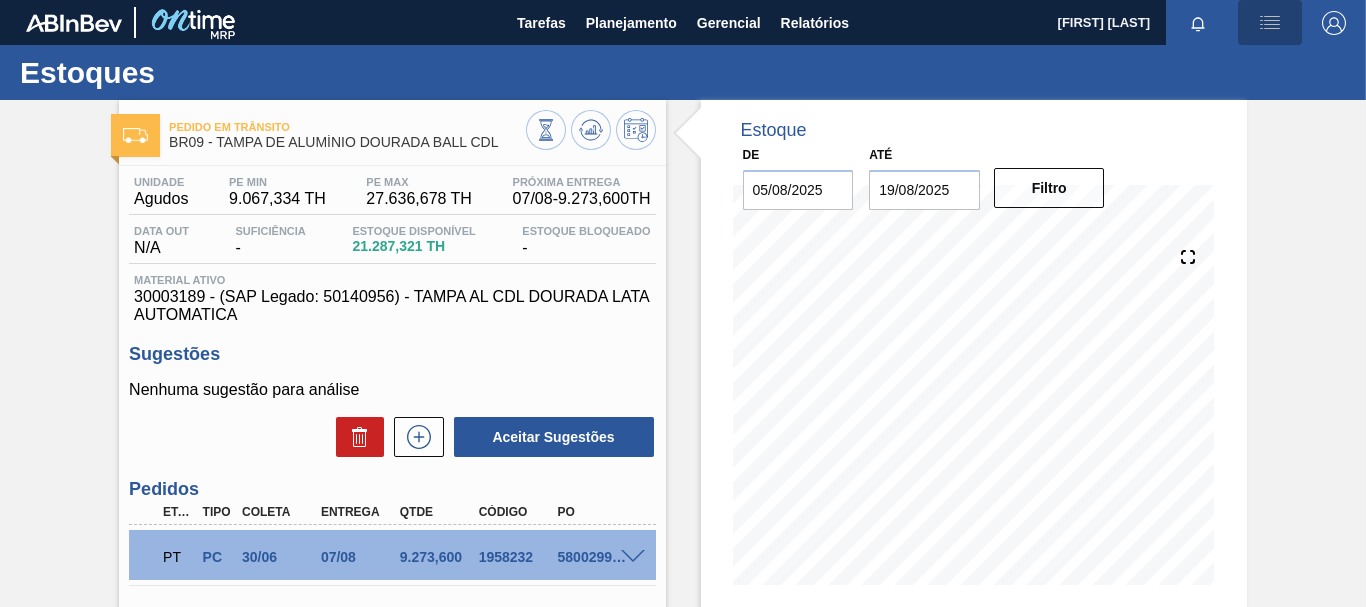 click at bounding box center (1270, 23) 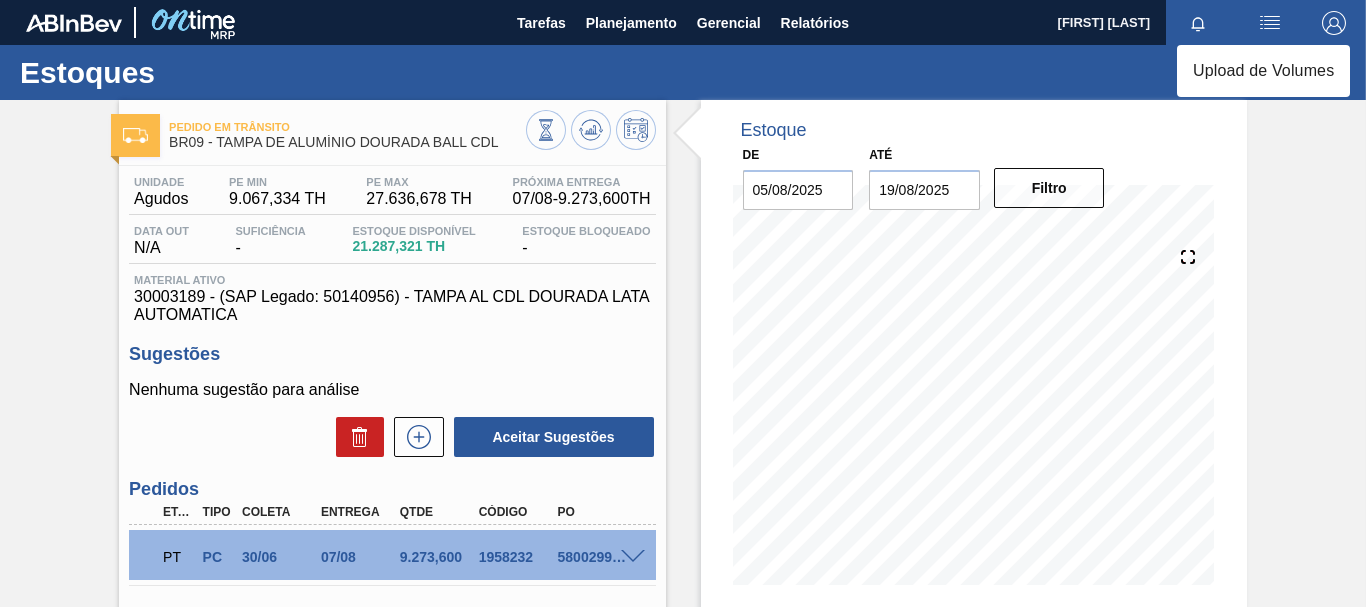 click at bounding box center (683, 303) 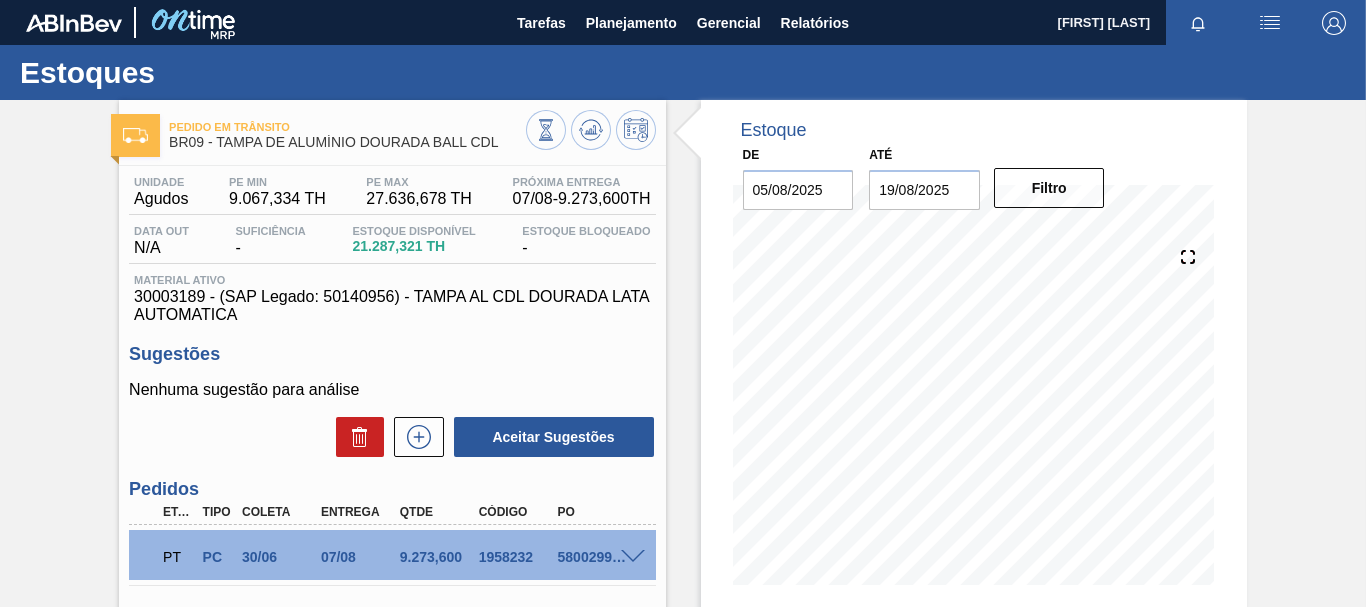click on "Planejamento" at bounding box center [631, 23] 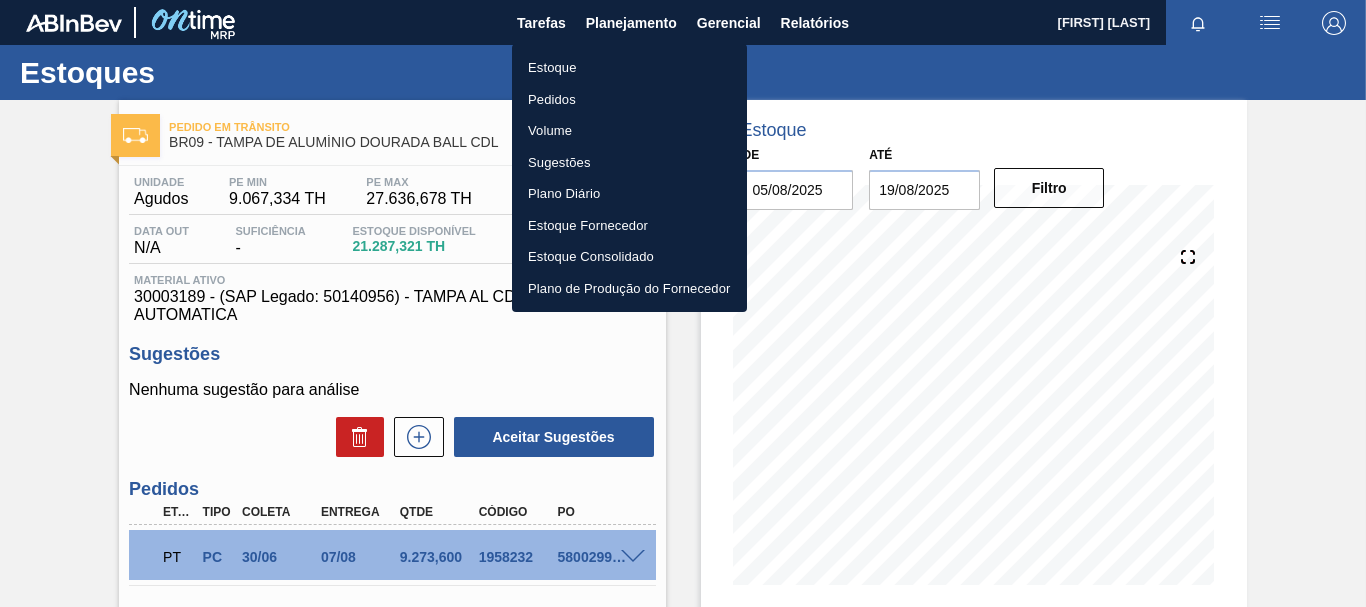 click on "Pedidos" at bounding box center [629, 100] 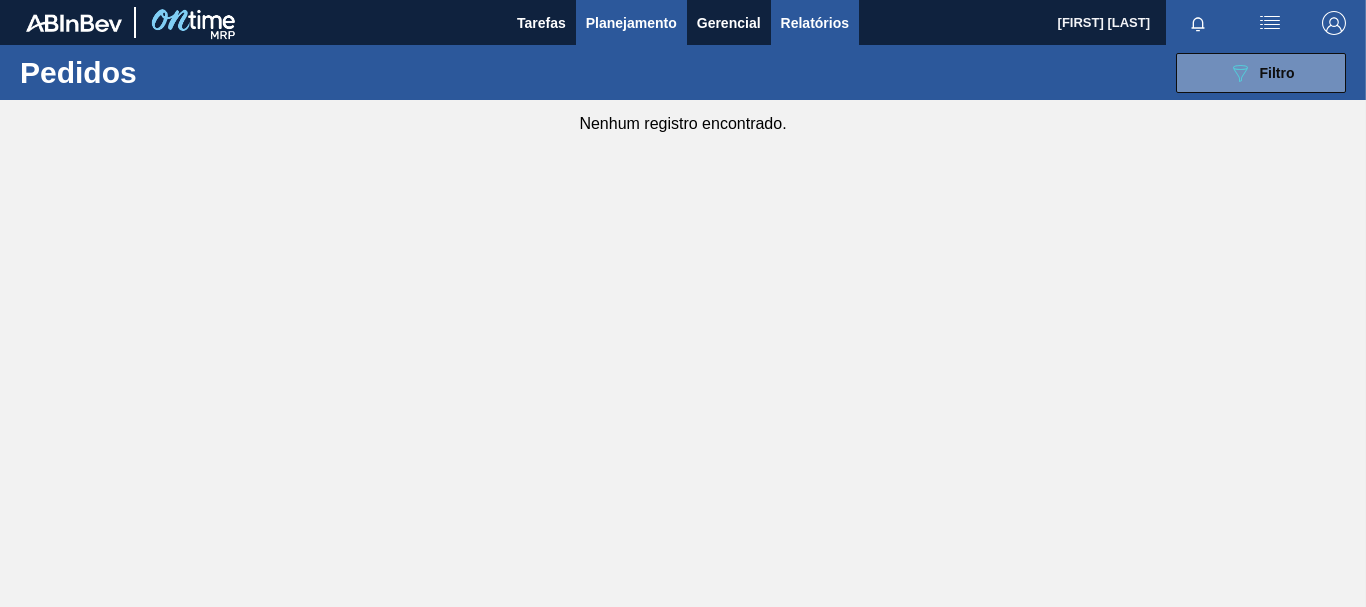 click on "Relatórios" at bounding box center [815, 23] 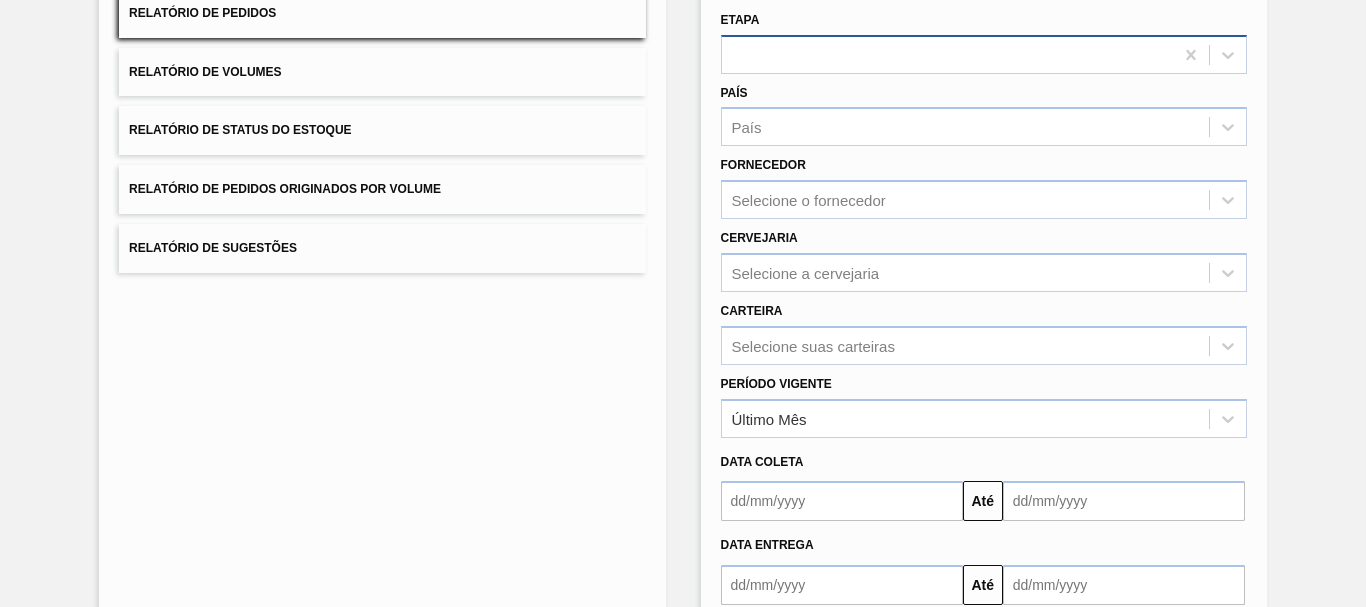 scroll, scrollTop: 300, scrollLeft: 0, axis: vertical 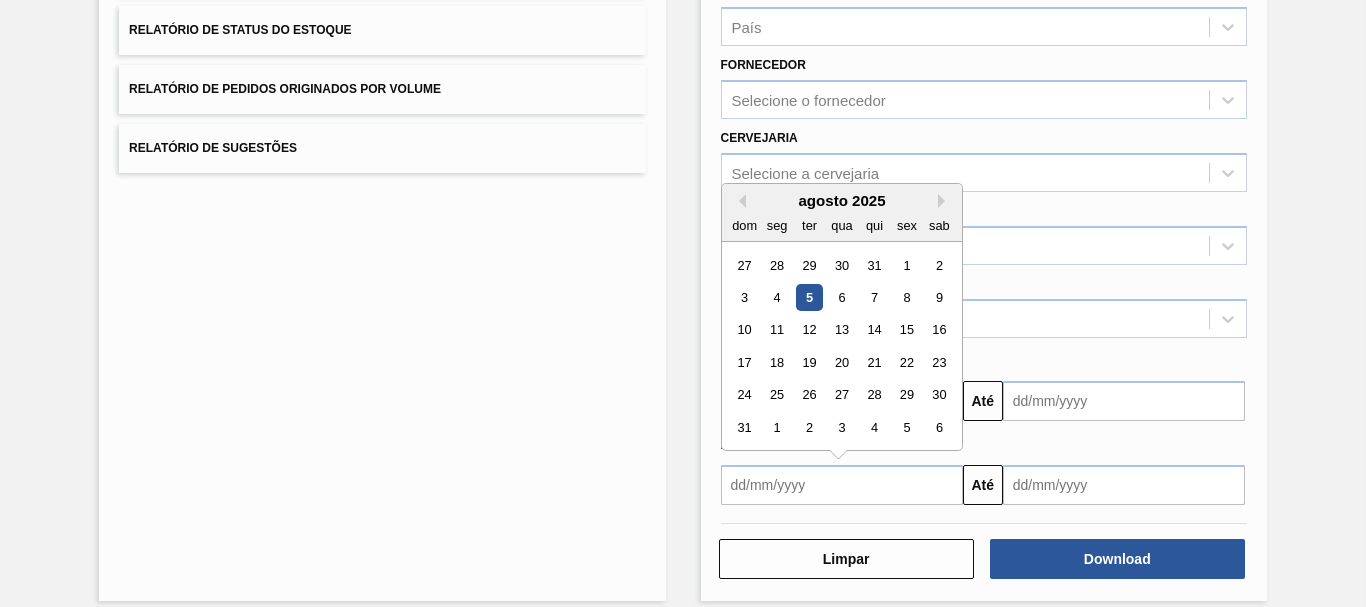 click at bounding box center [842, 485] 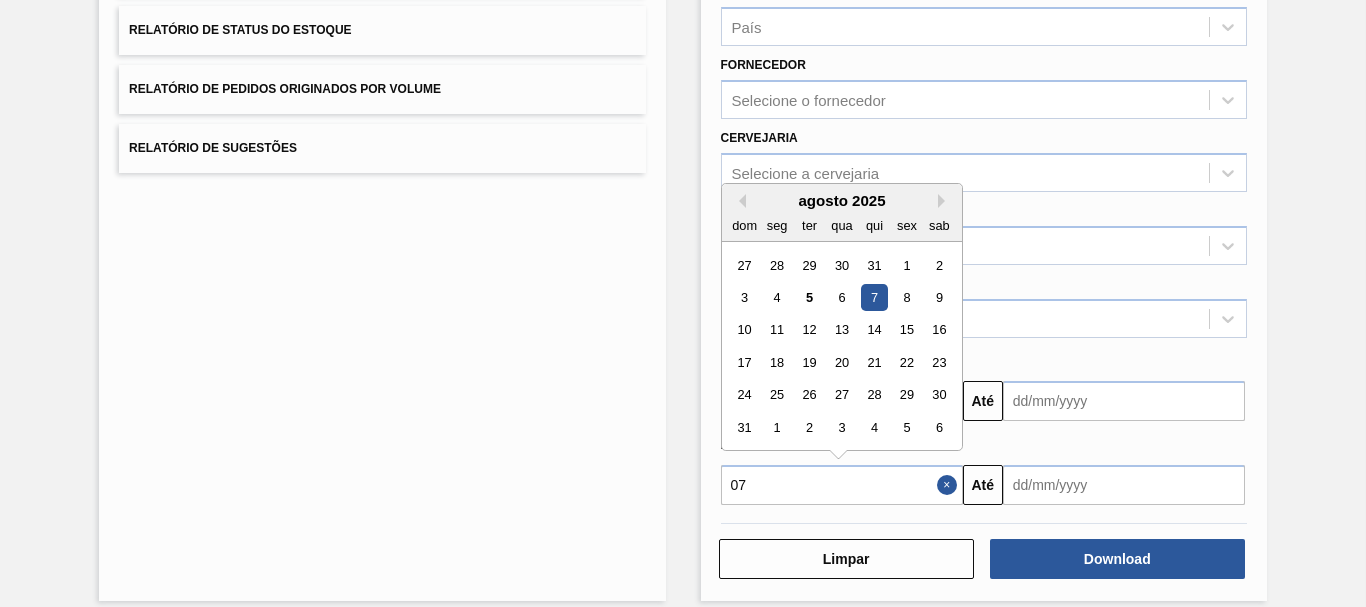 click on "7" at bounding box center [873, 297] 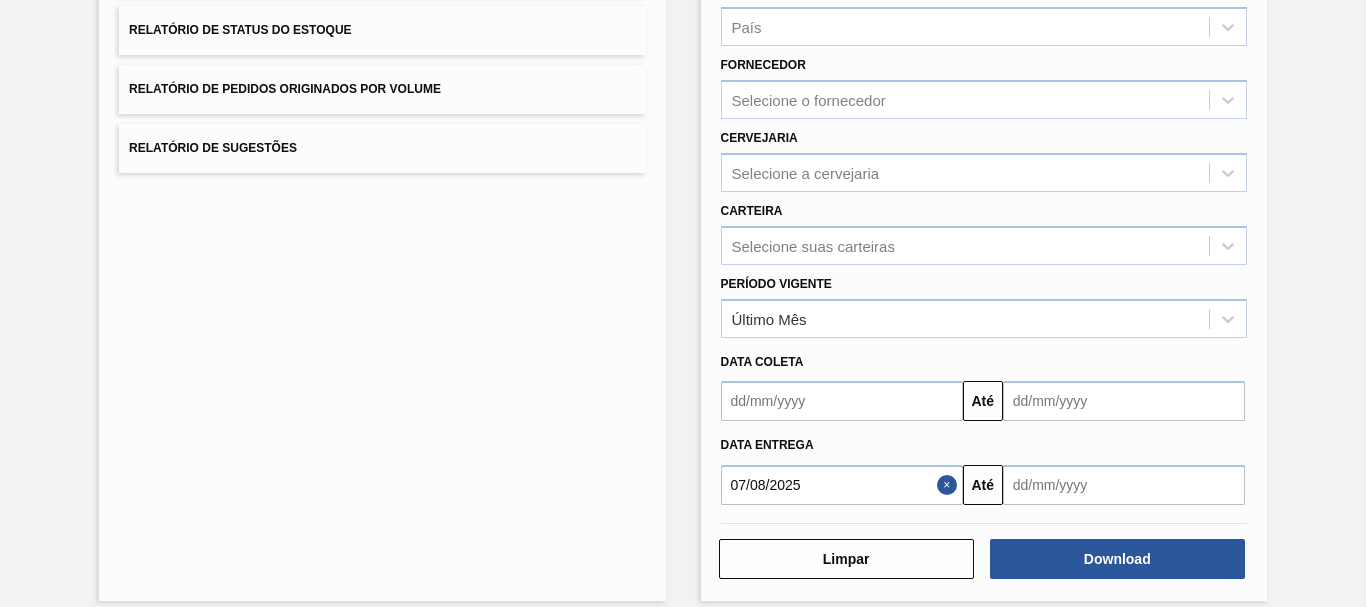 click at bounding box center (1124, 485) 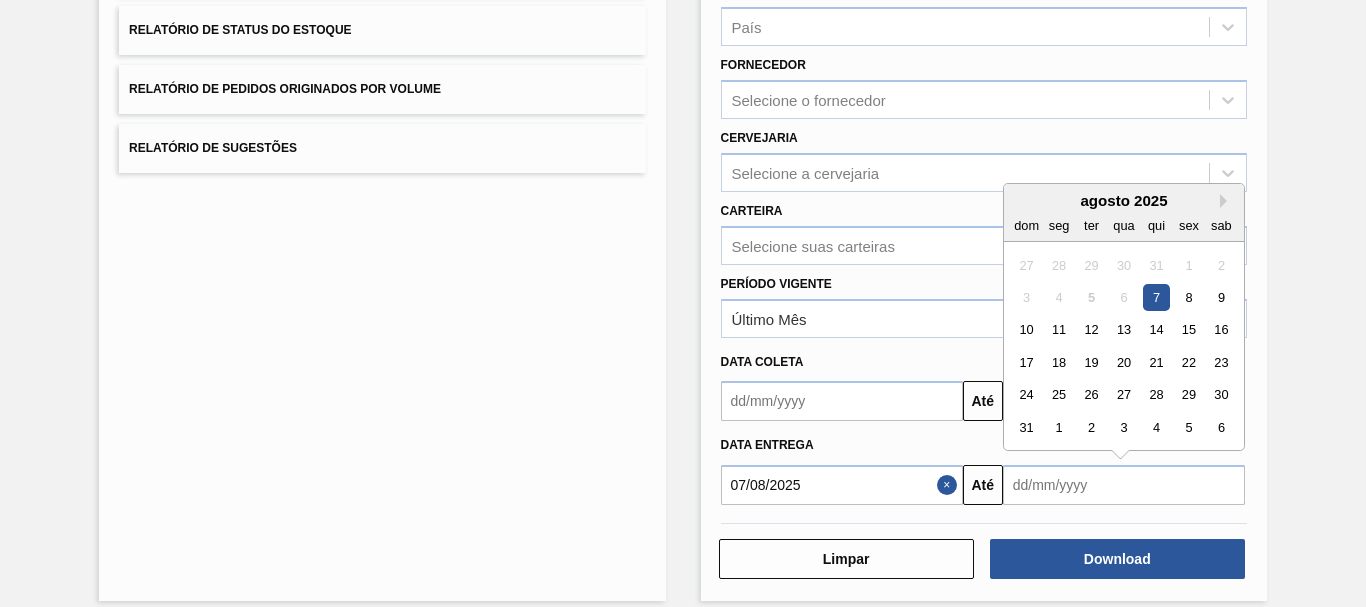 click on "7" at bounding box center [1156, 297] 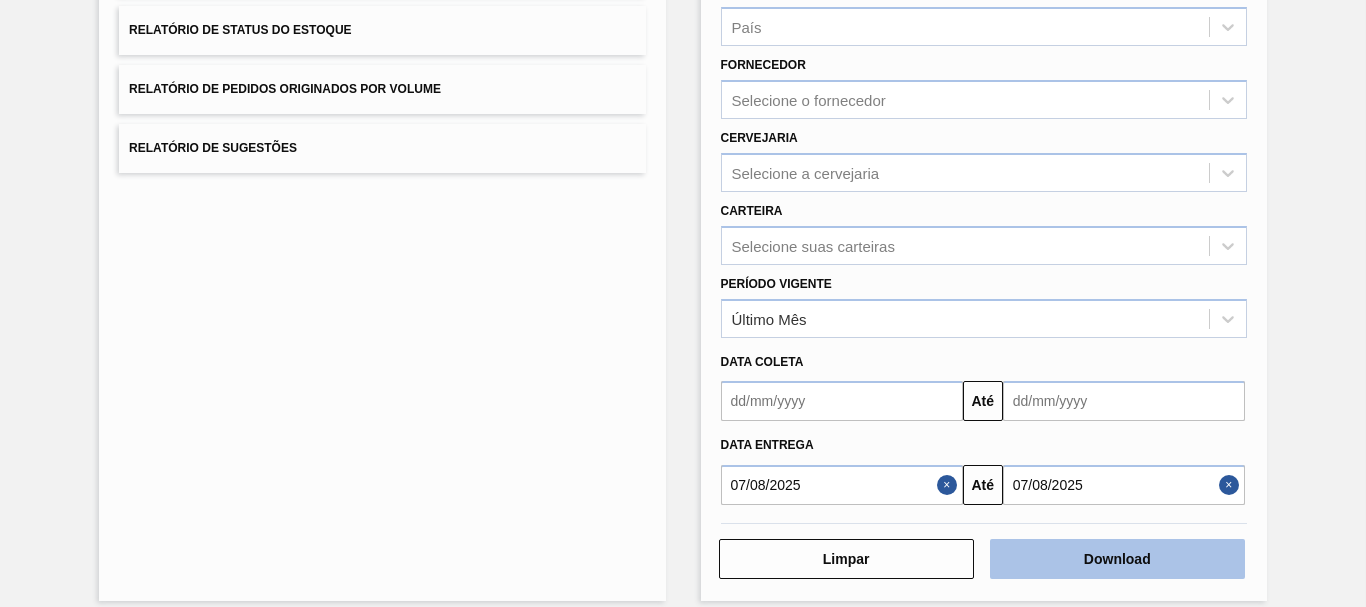 click on "Download" at bounding box center (1117, 559) 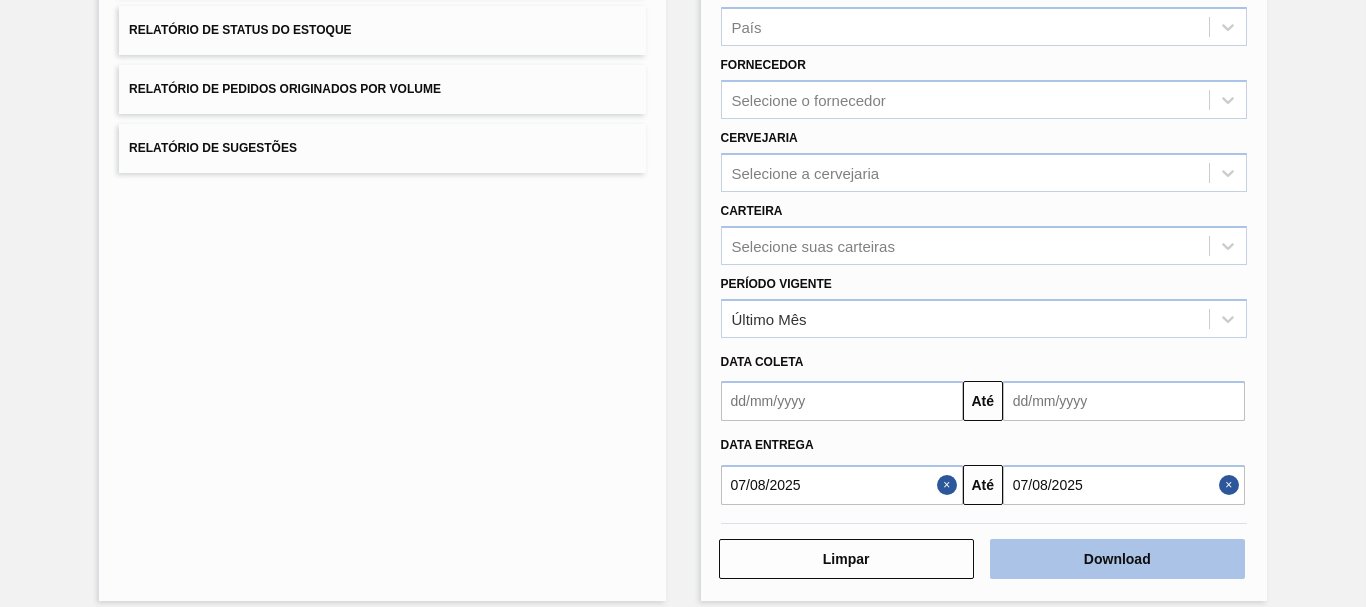 click on "Download" at bounding box center (1117, 559) 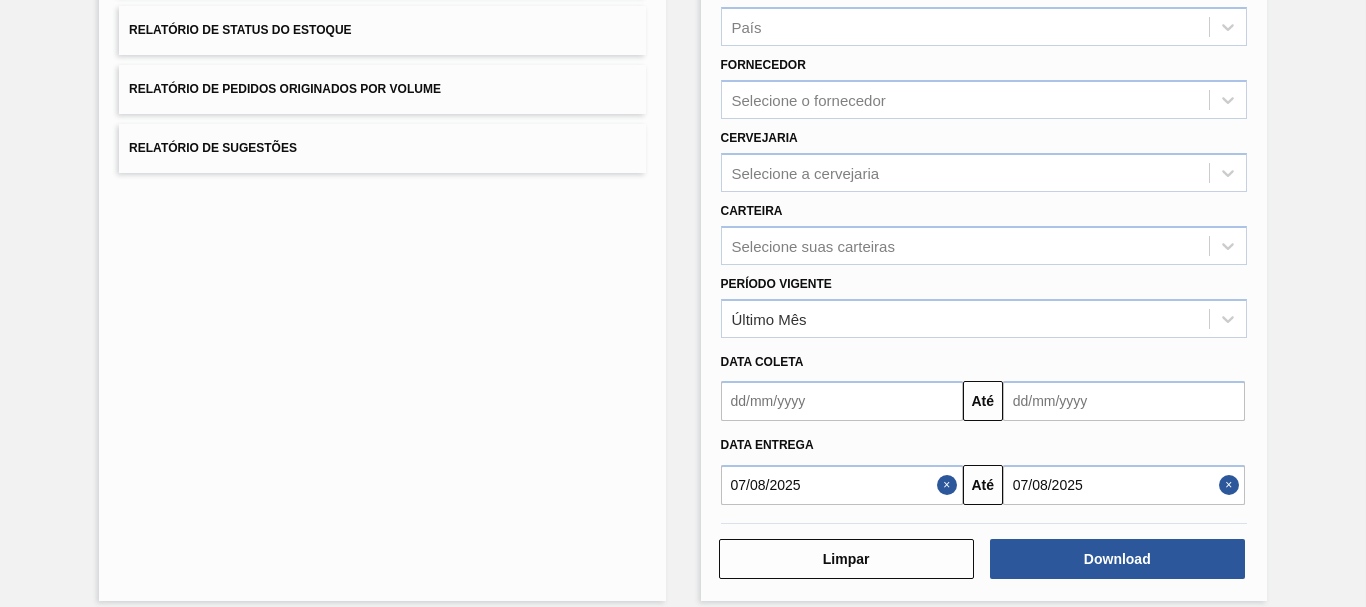click at bounding box center (950, 485) 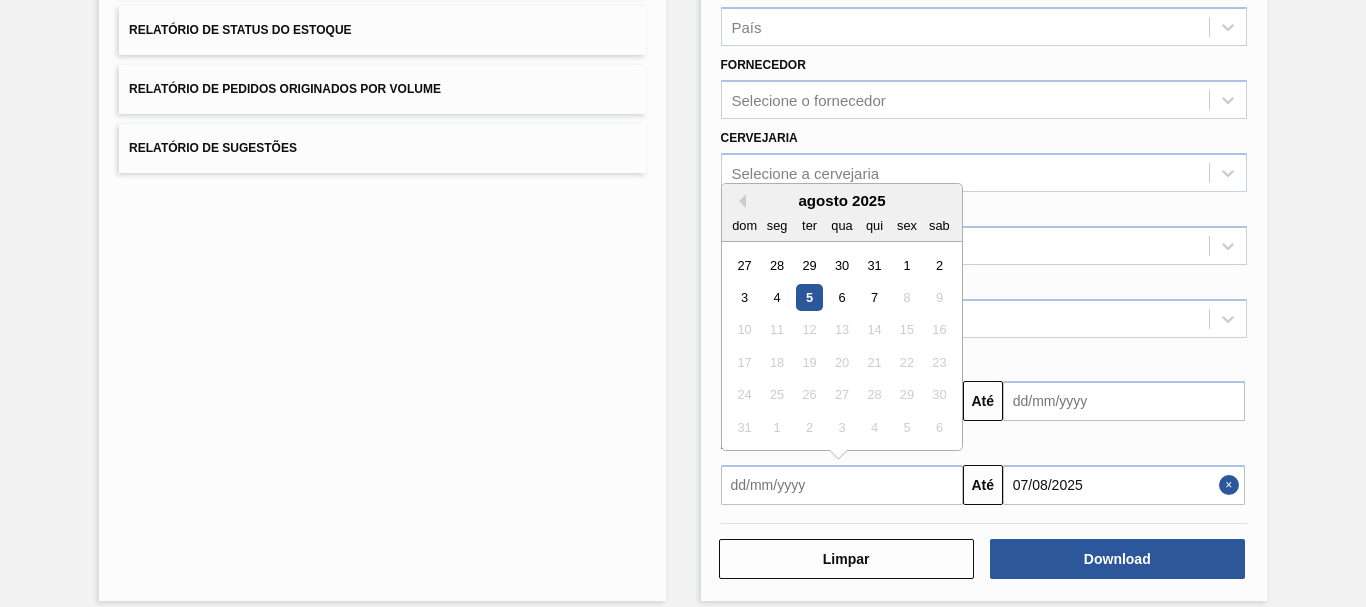 click at bounding box center (842, 485) 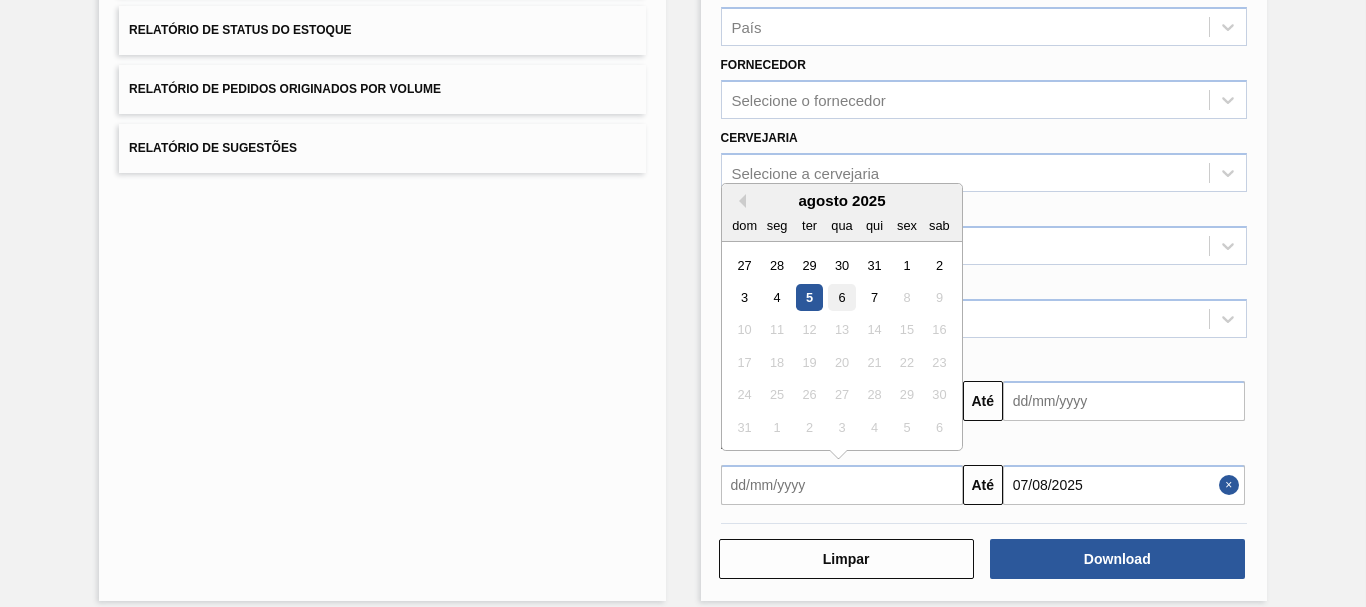 click on "6" at bounding box center [841, 297] 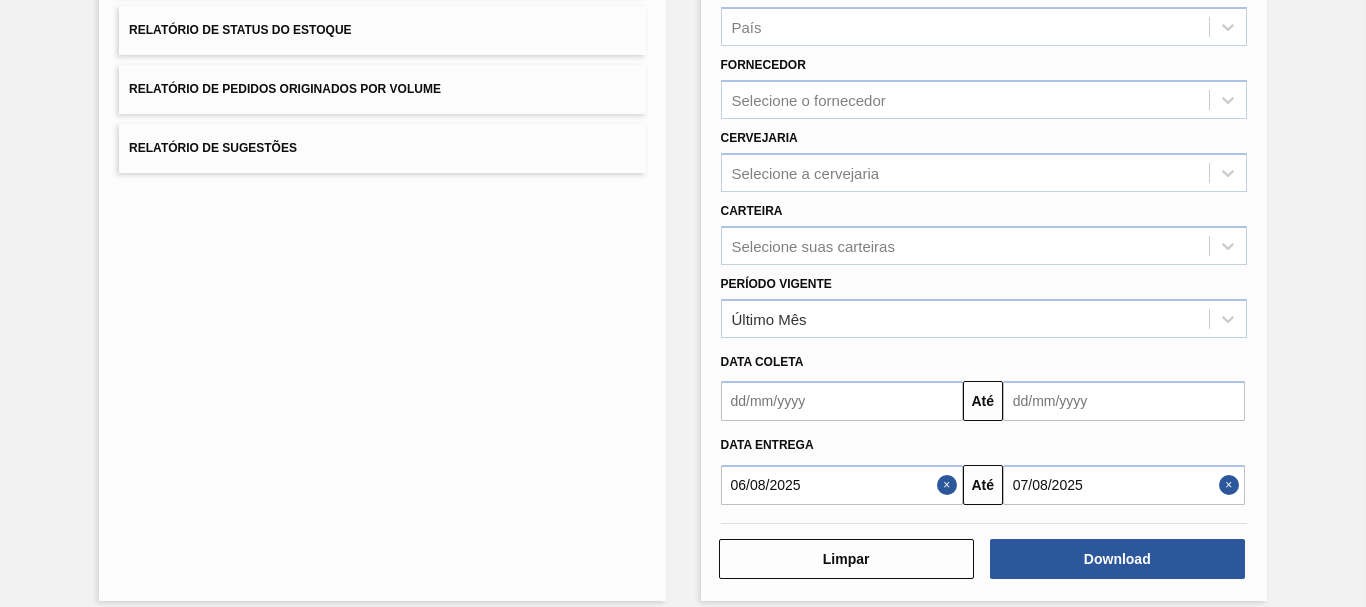 click on "07/08/2025" at bounding box center (1124, 485) 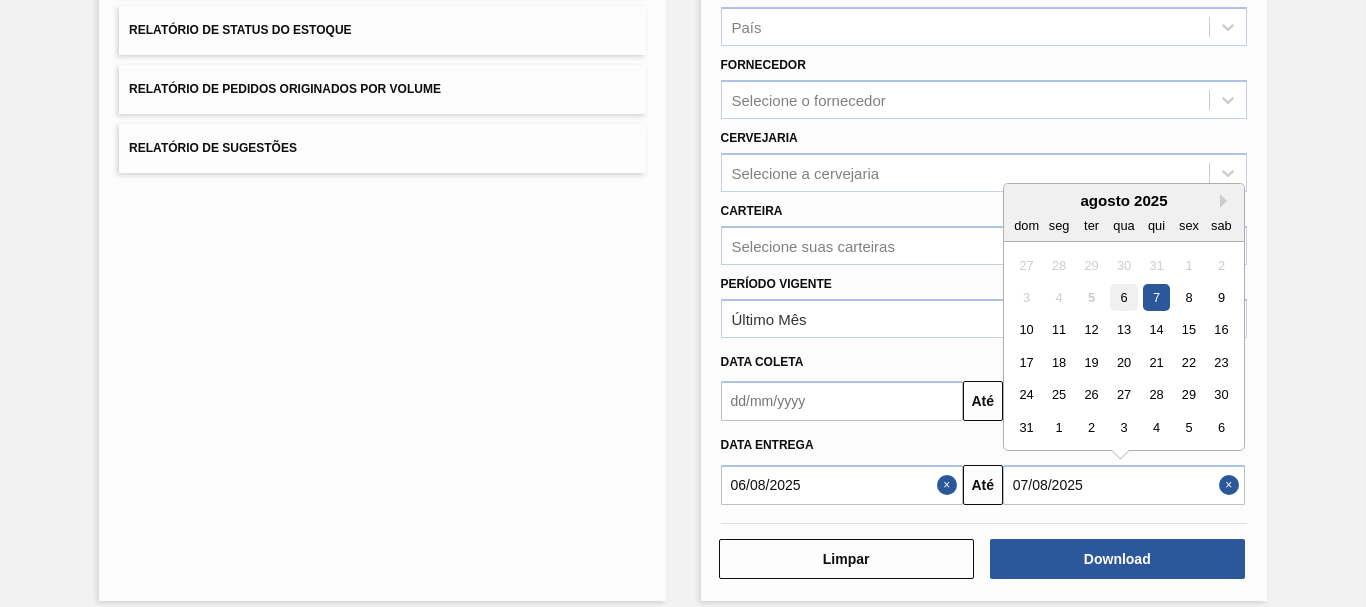 click on "6" at bounding box center (1123, 297) 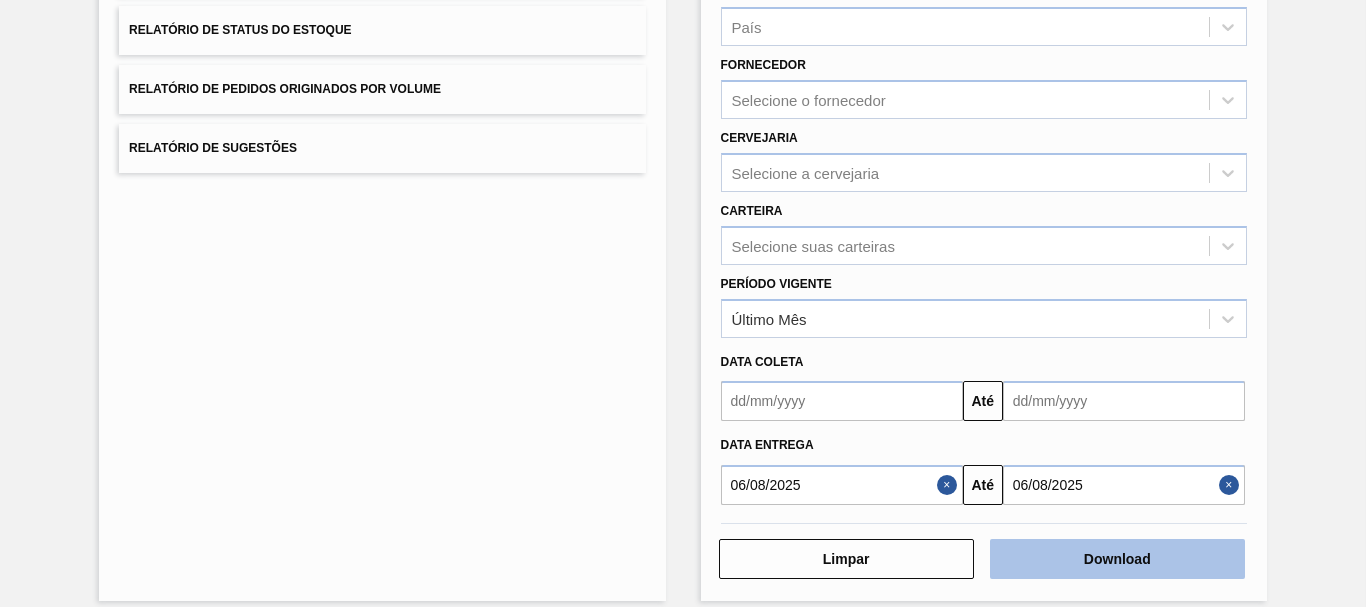 click on "Download" at bounding box center [1117, 559] 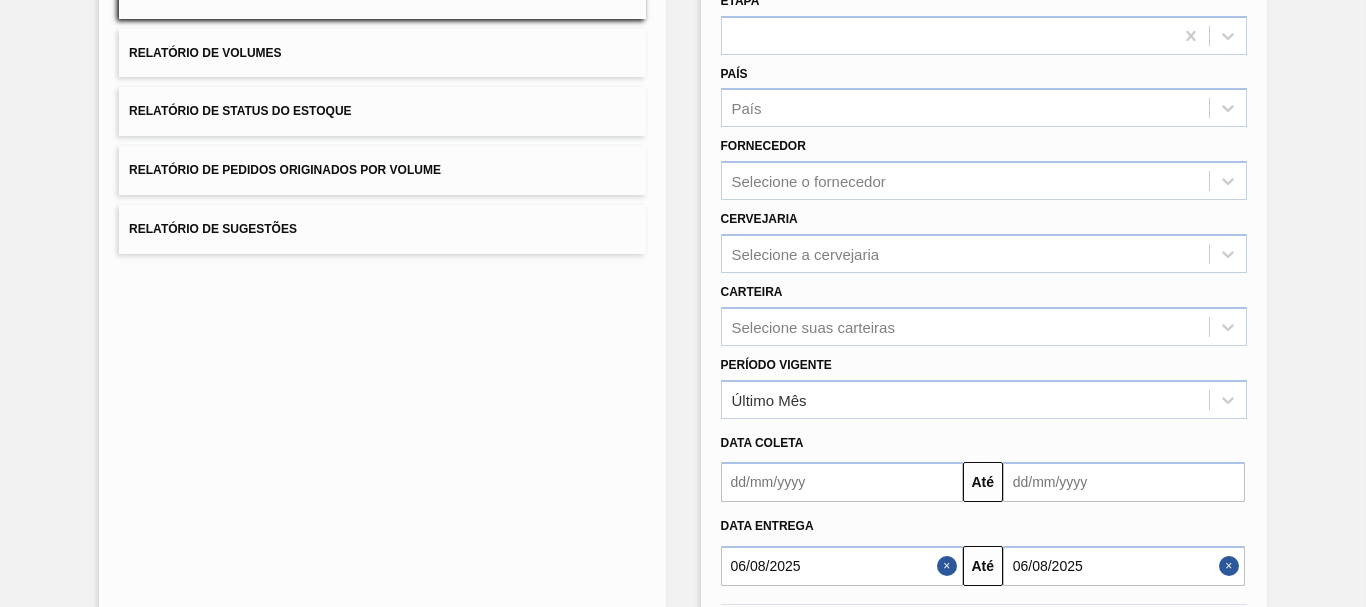 scroll, scrollTop: 0, scrollLeft: 0, axis: both 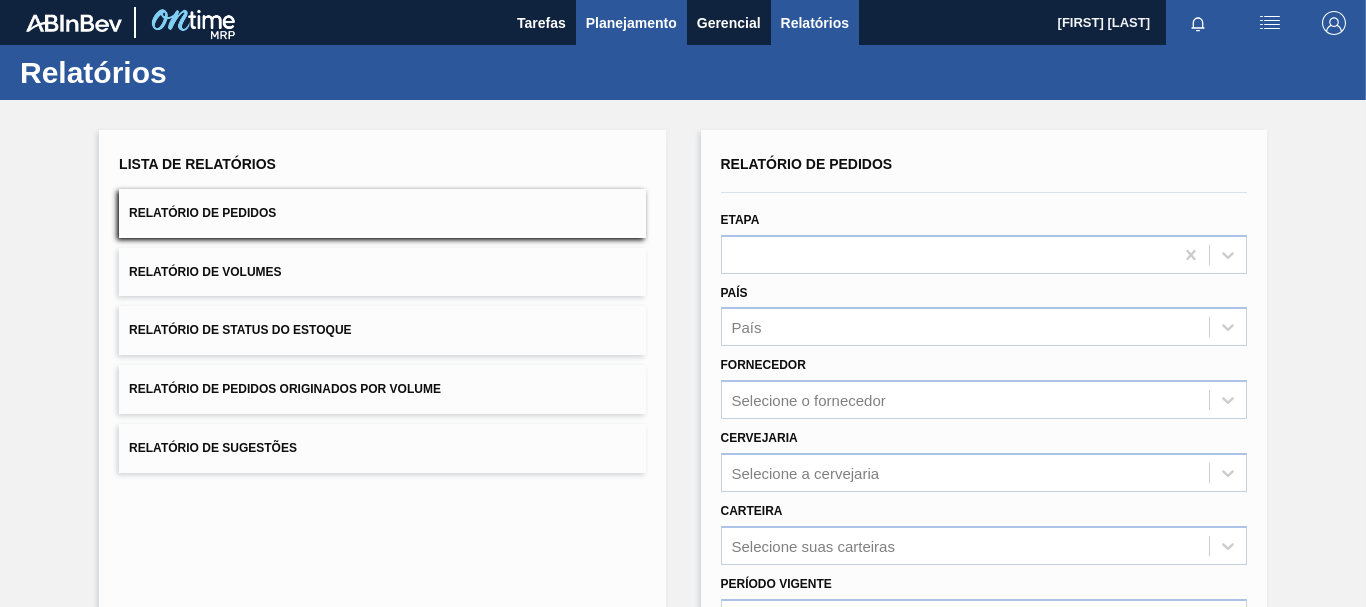 click on "Planejamento" at bounding box center (631, 23) 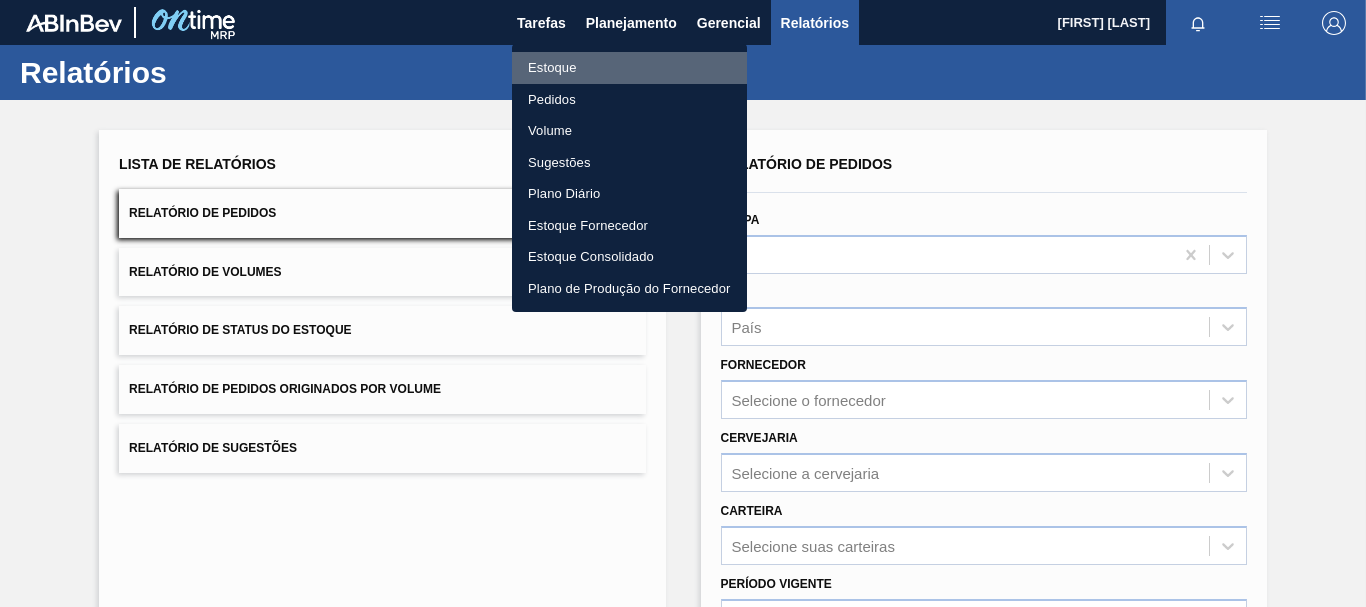 click on "Estoque" at bounding box center (629, 68) 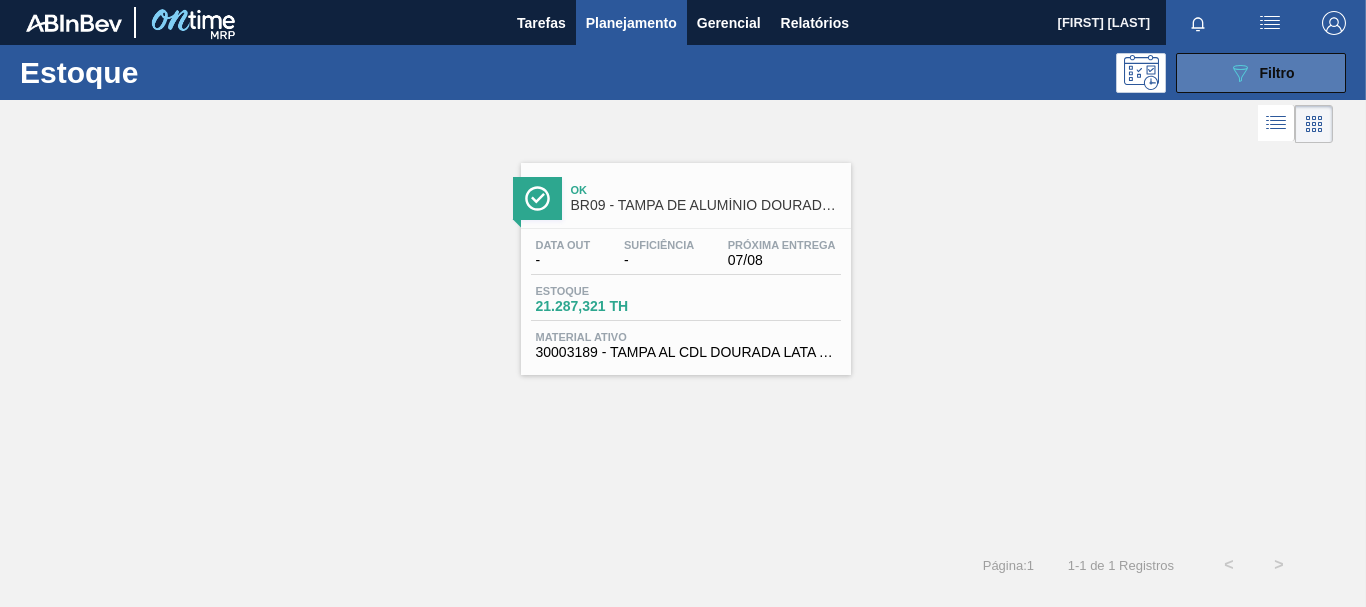 click on "089F7B8B-B2A5-4AFE-B5C0-19BA573D28AC Filtro" at bounding box center (1261, 73) 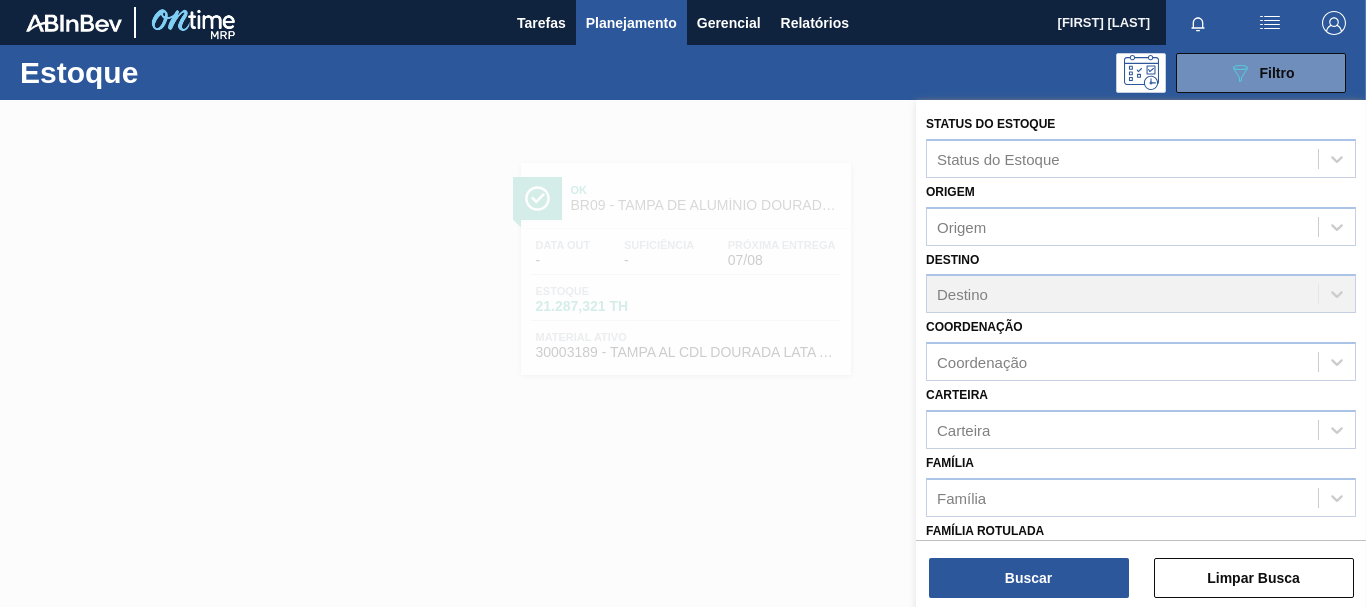 scroll, scrollTop: 300, scrollLeft: 0, axis: vertical 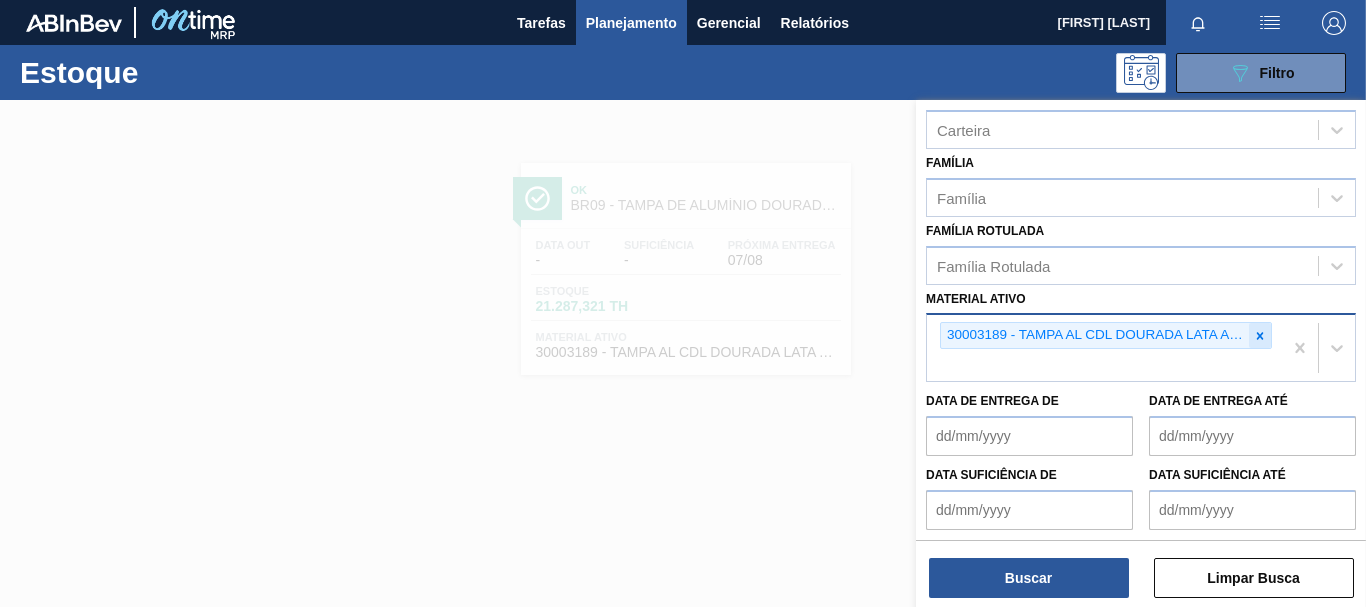 click at bounding box center [1260, 335] 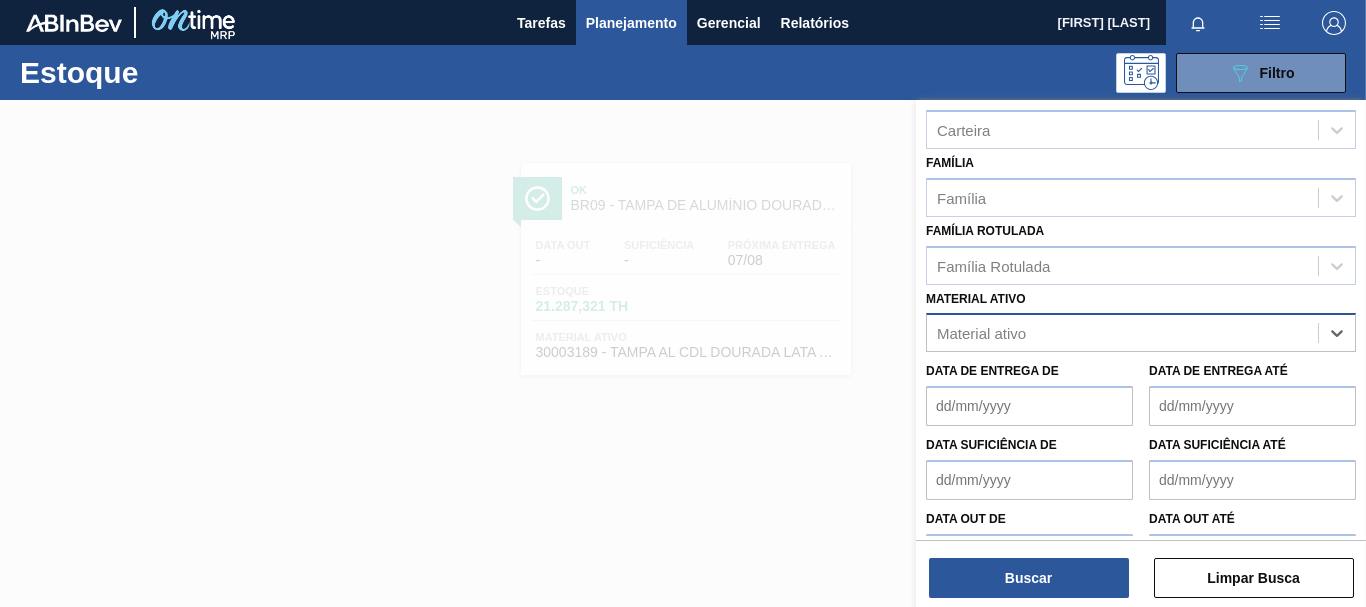 paste on "30003188" 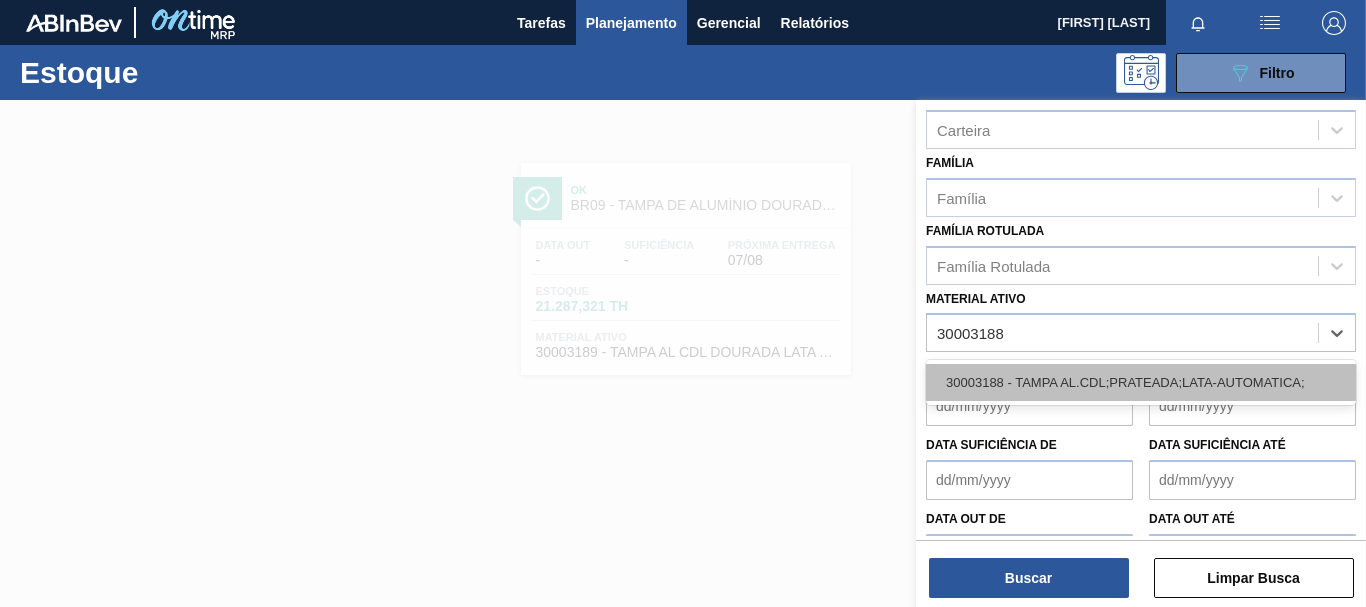 click on "30003188 - TAMPA AL.CDL;PRATEADA;LATA-AUTOMATICA;" at bounding box center [1141, 382] 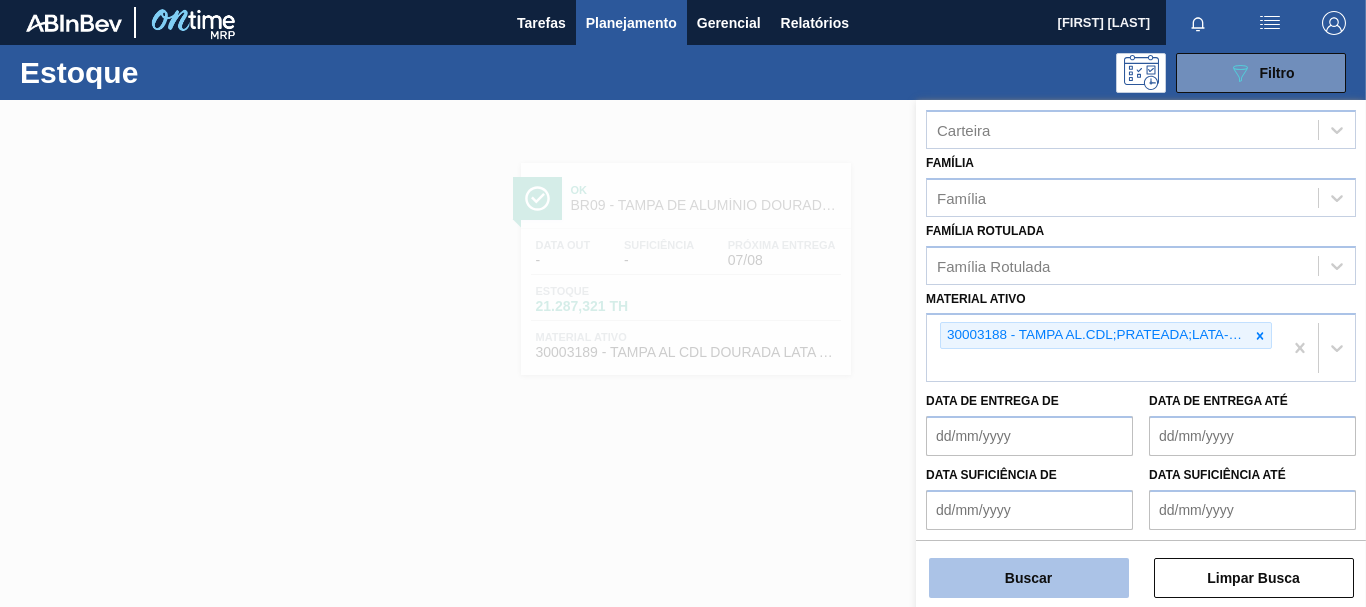 click on "Buscar" at bounding box center (1029, 578) 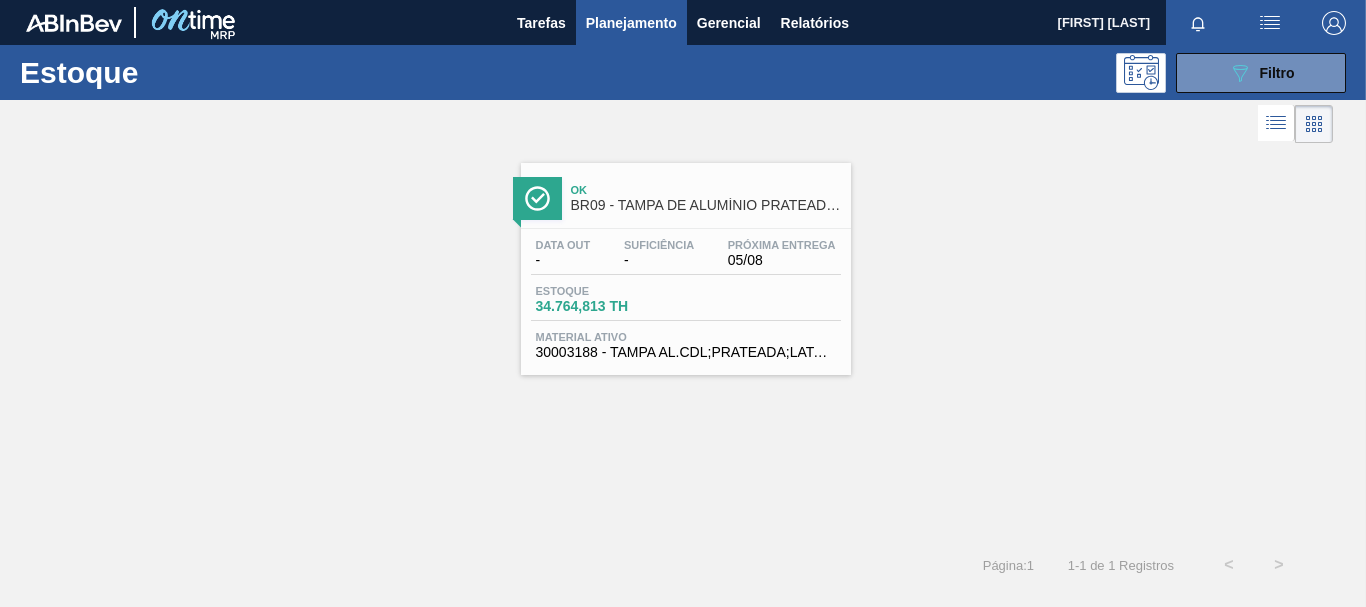 click on "Data out - Suficiência - Próxima Entrega [DATE]" at bounding box center [686, 257] 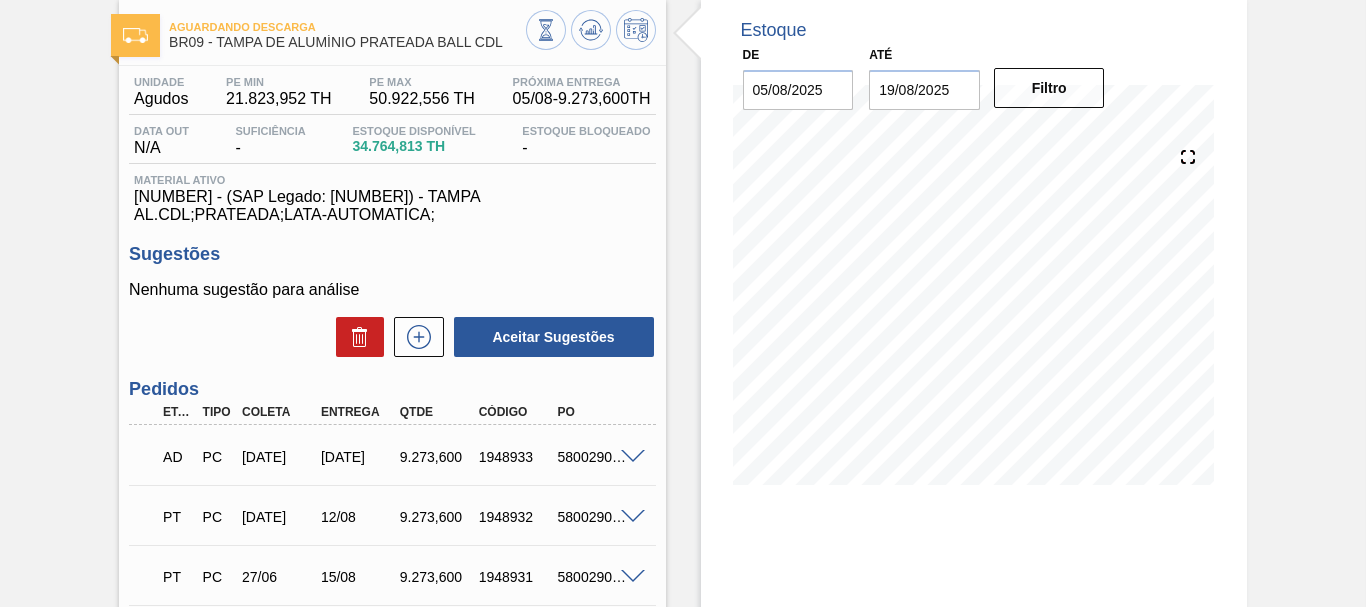 scroll, scrollTop: 0, scrollLeft: 0, axis: both 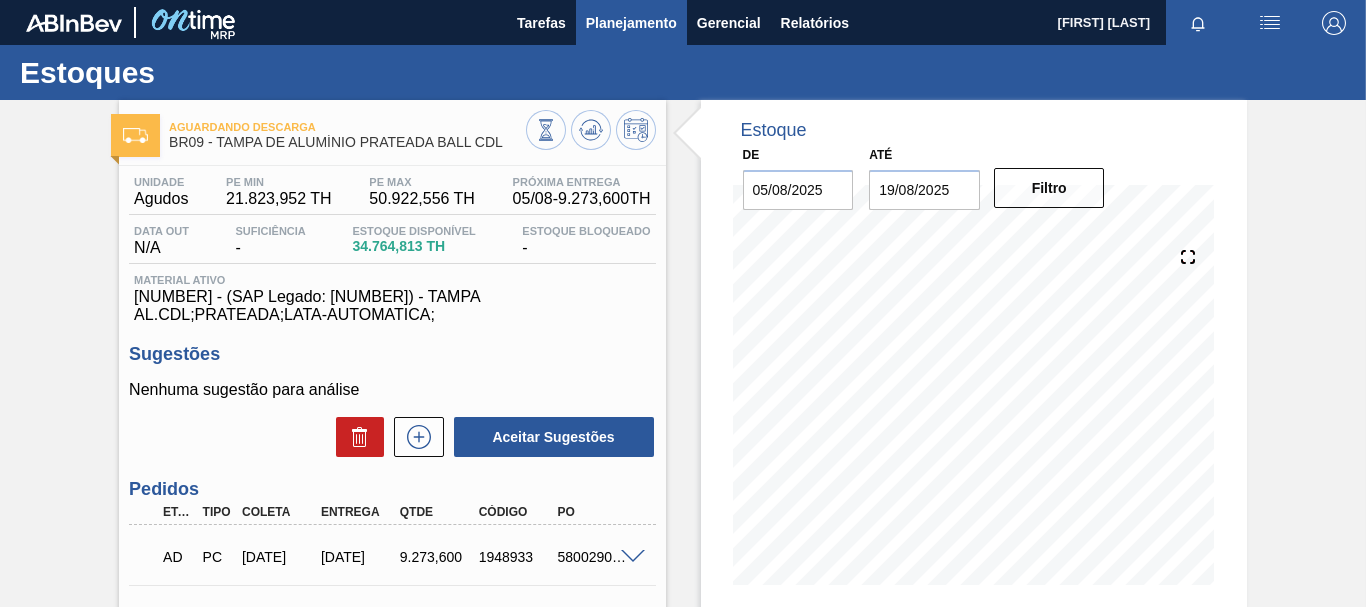 click on "Planejamento" at bounding box center [631, 22] 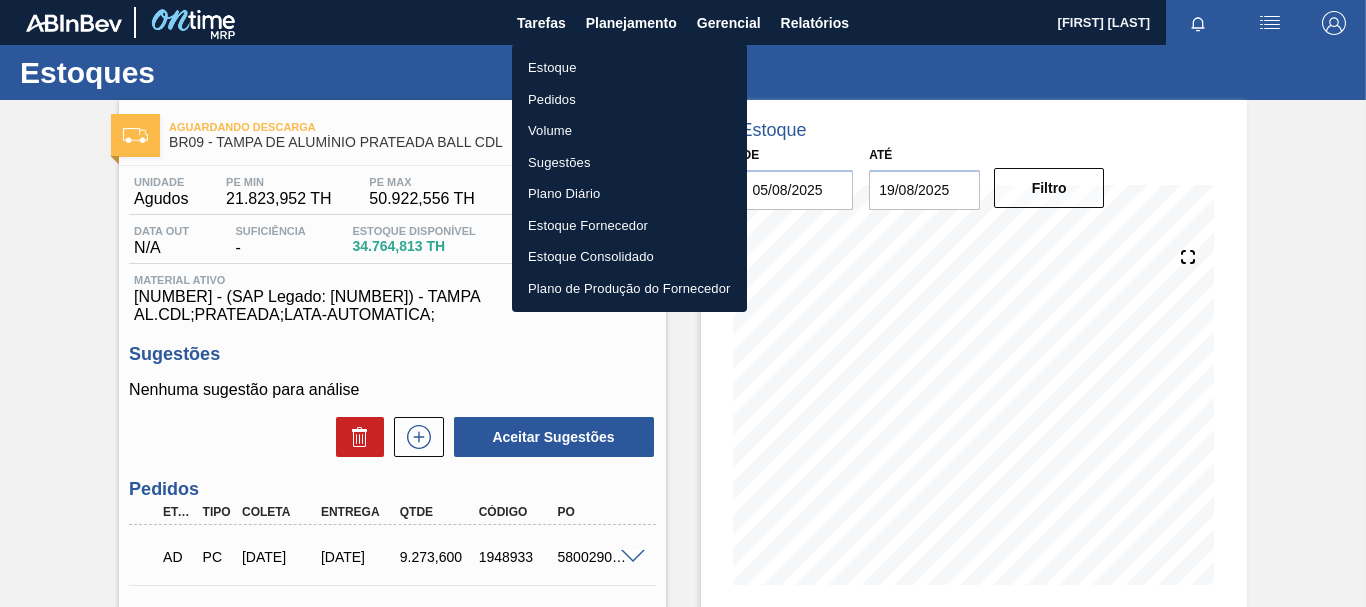 click on "Estoque" at bounding box center (629, 68) 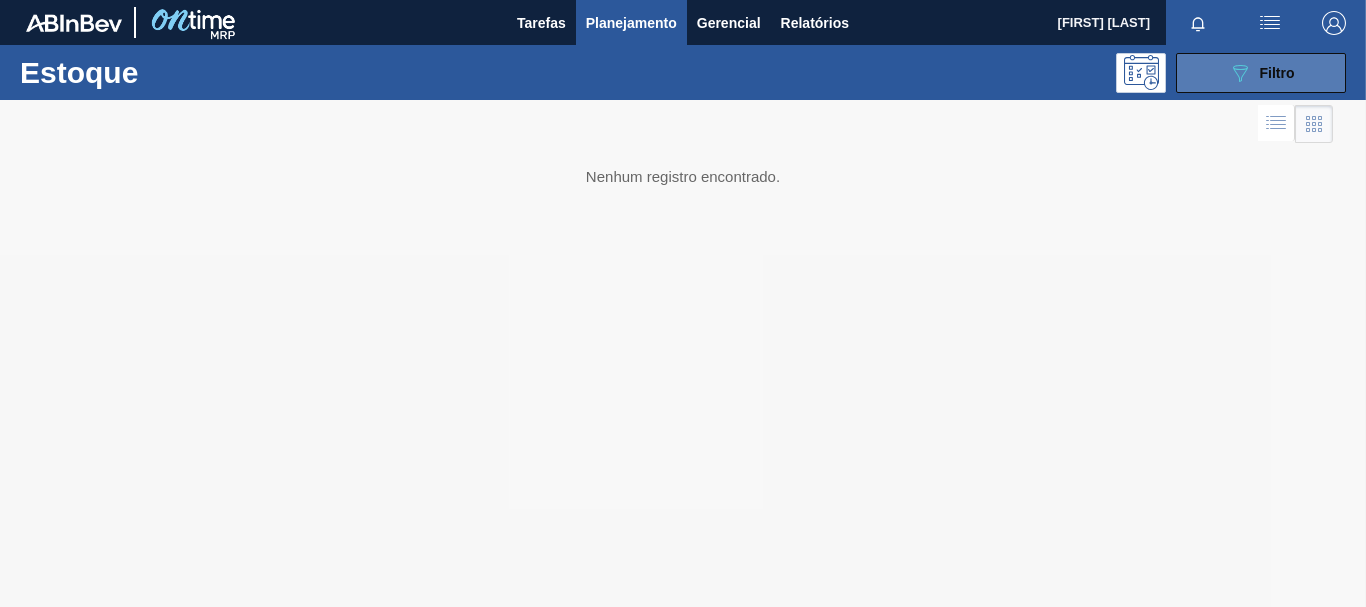 click on "089F7B8B-B2A5-4AFE-B5C0-19BA573D28AC Filtro" at bounding box center (1261, 73) 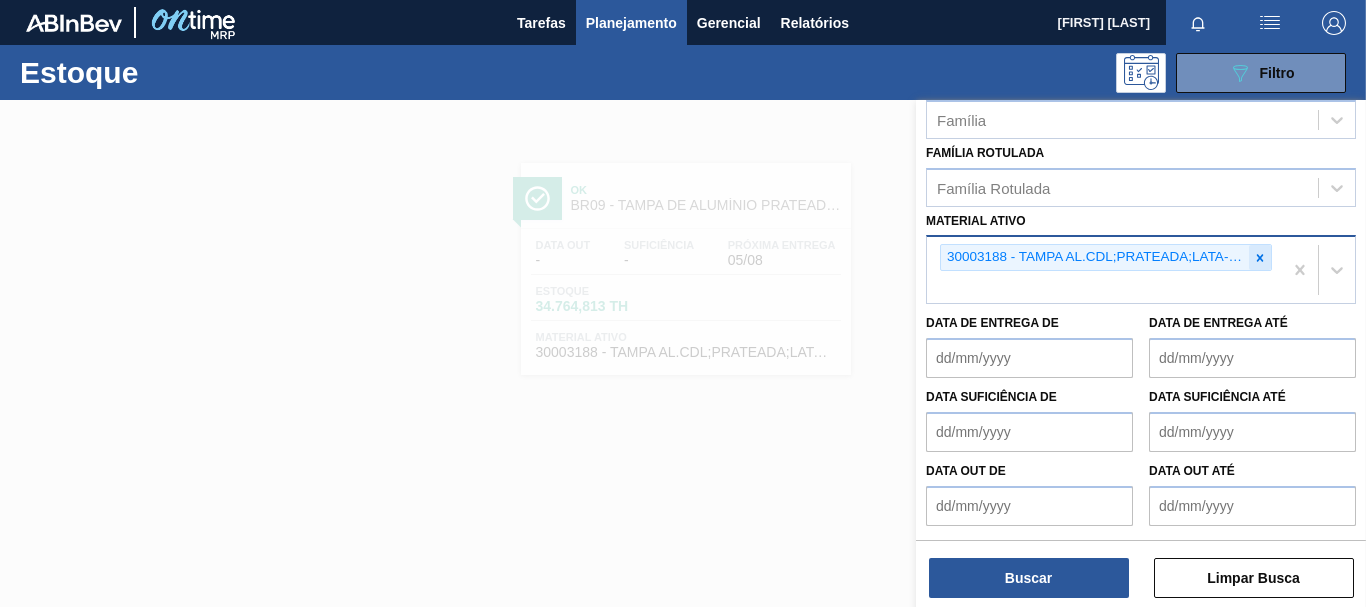 click at bounding box center (1260, 257) 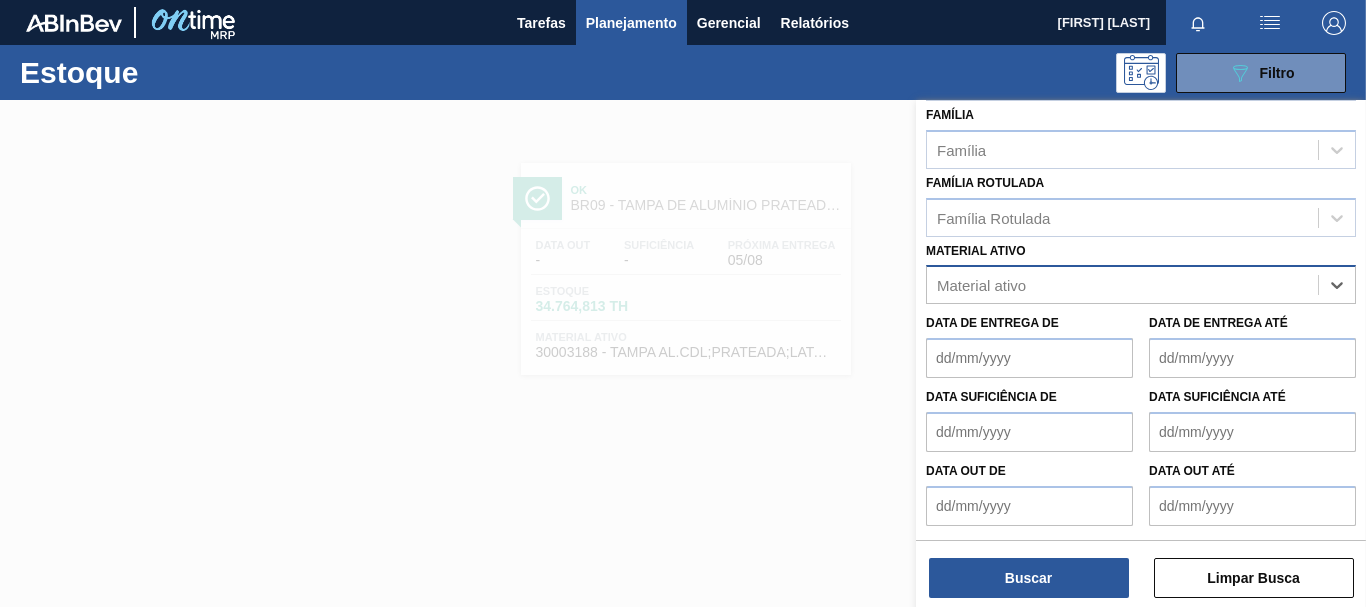 click at bounding box center [683, 403] 